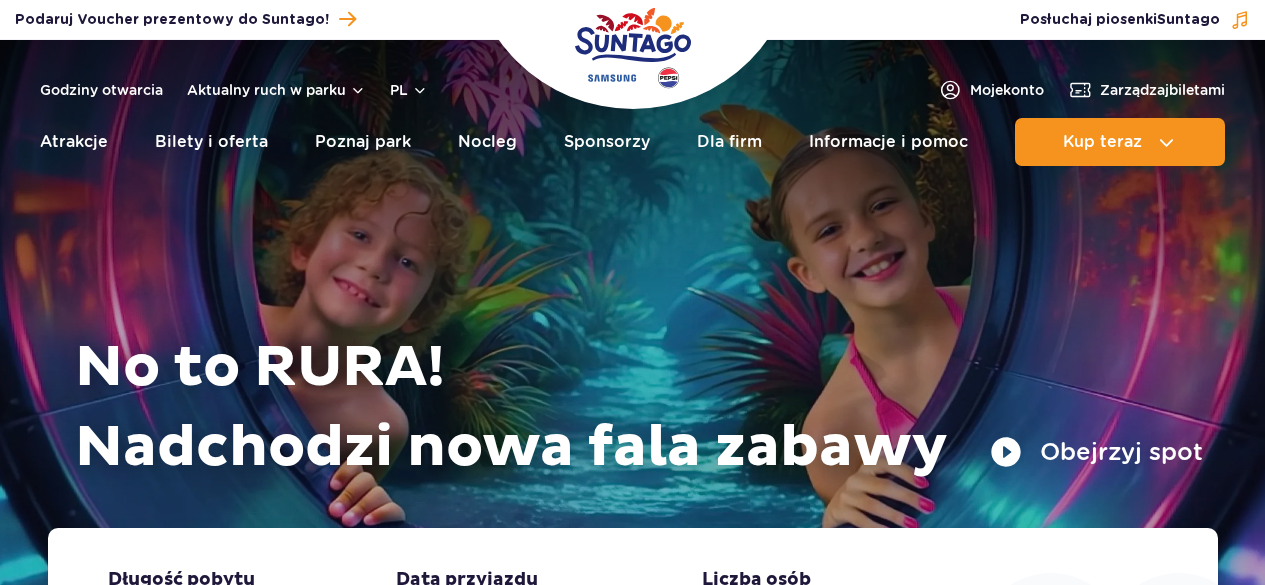 scroll, scrollTop: 0, scrollLeft: 0, axis: both 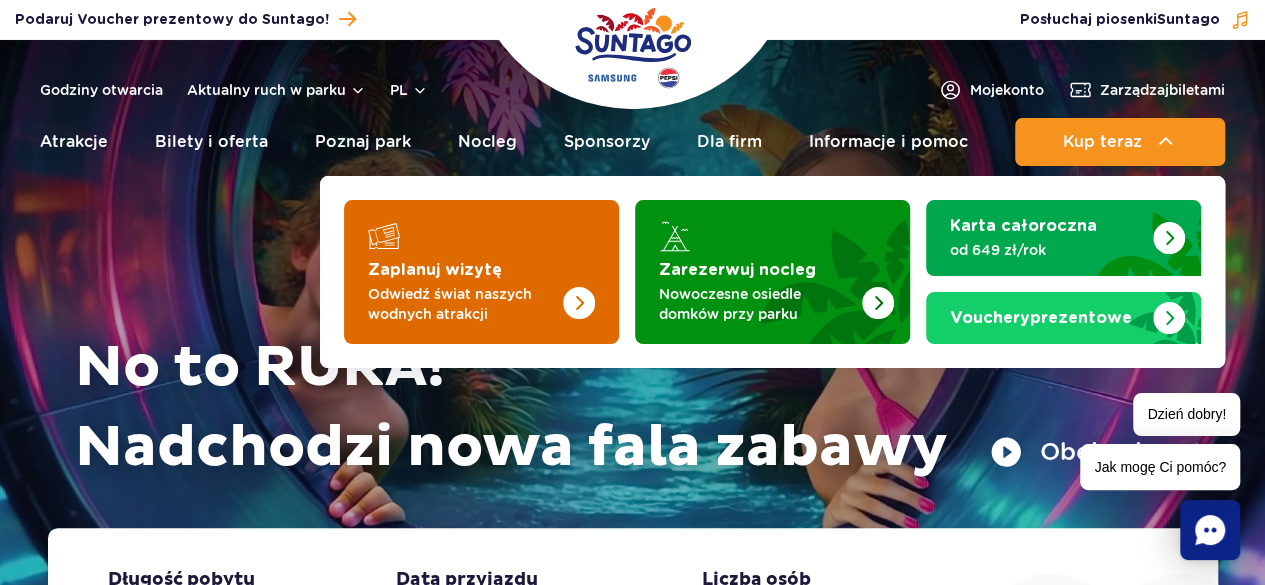 click on "Zaplanuj wizytę" at bounding box center [435, 270] 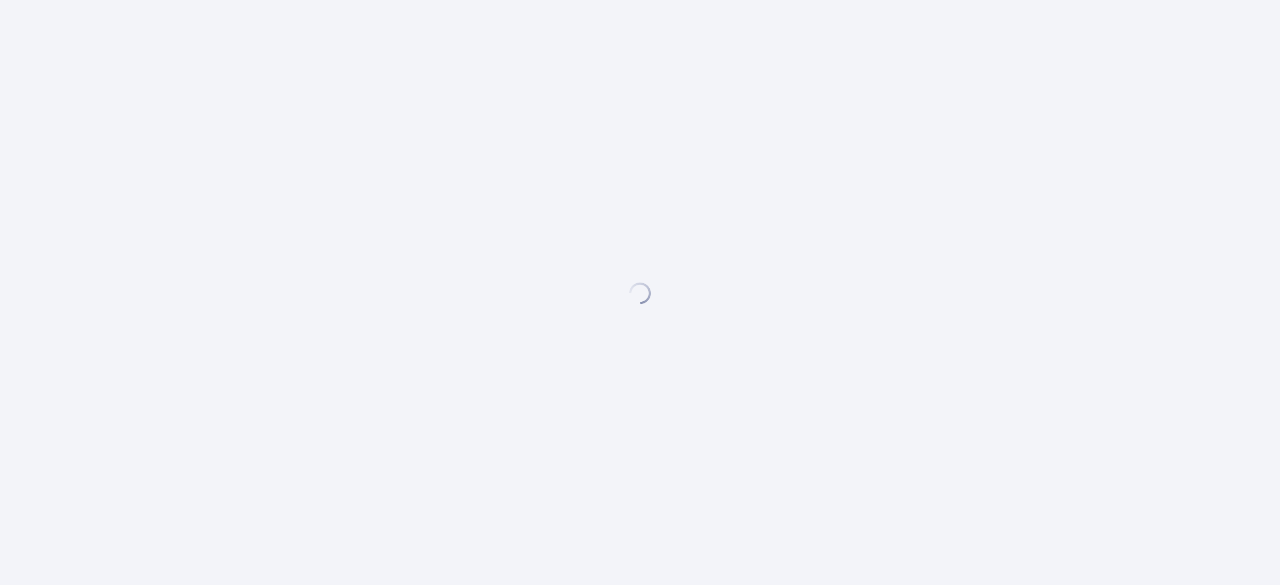 scroll, scrollTop: 0, scrollLeft: 0, axis: both 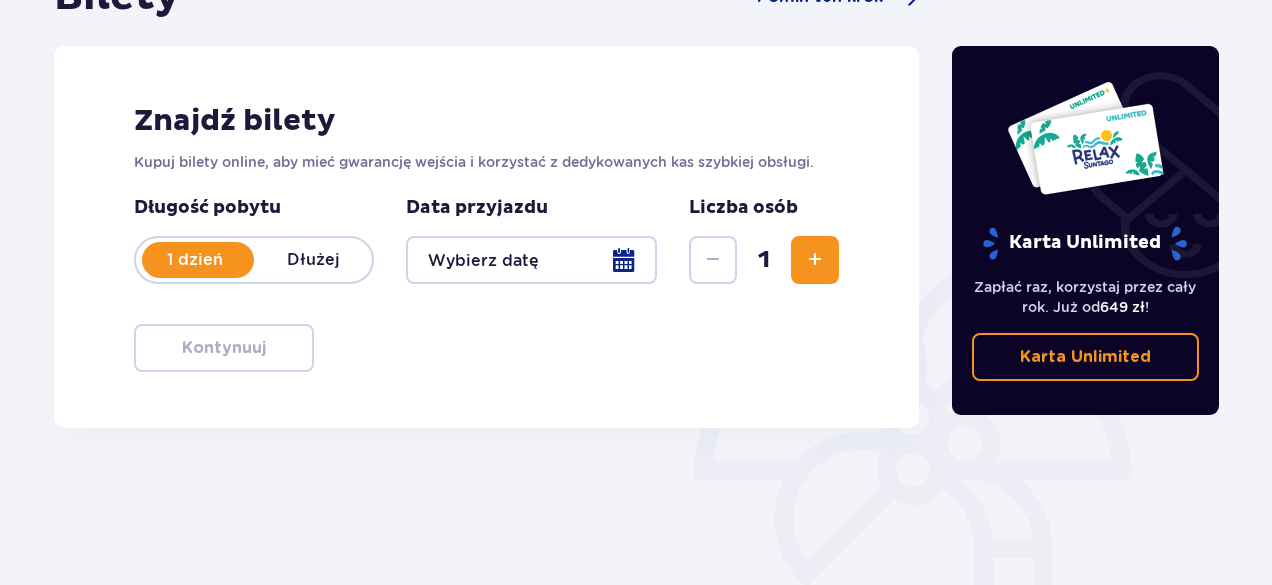 click at bounding box center [531, 260] 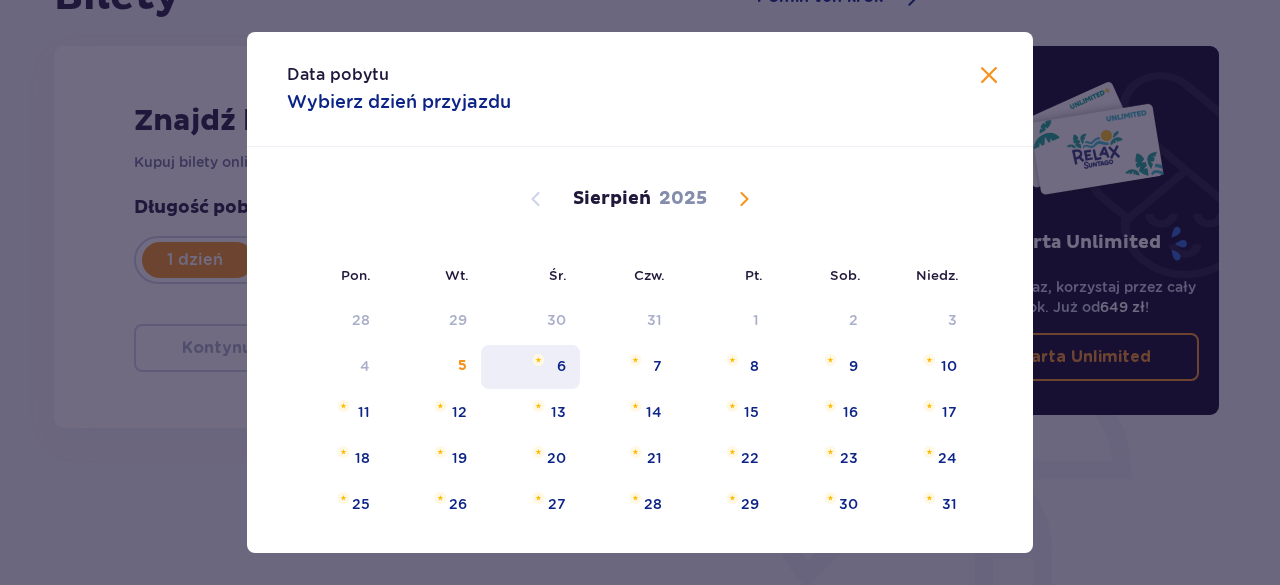 click on "6" at bounding box center (561, 366) 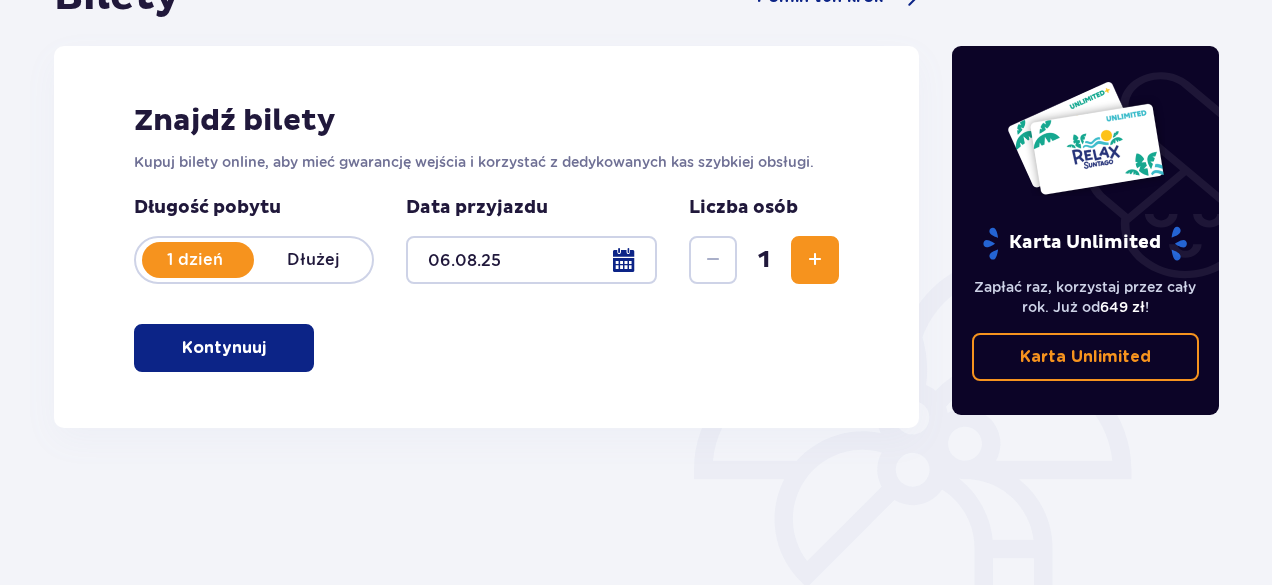 click at bounding box center (815, 260) 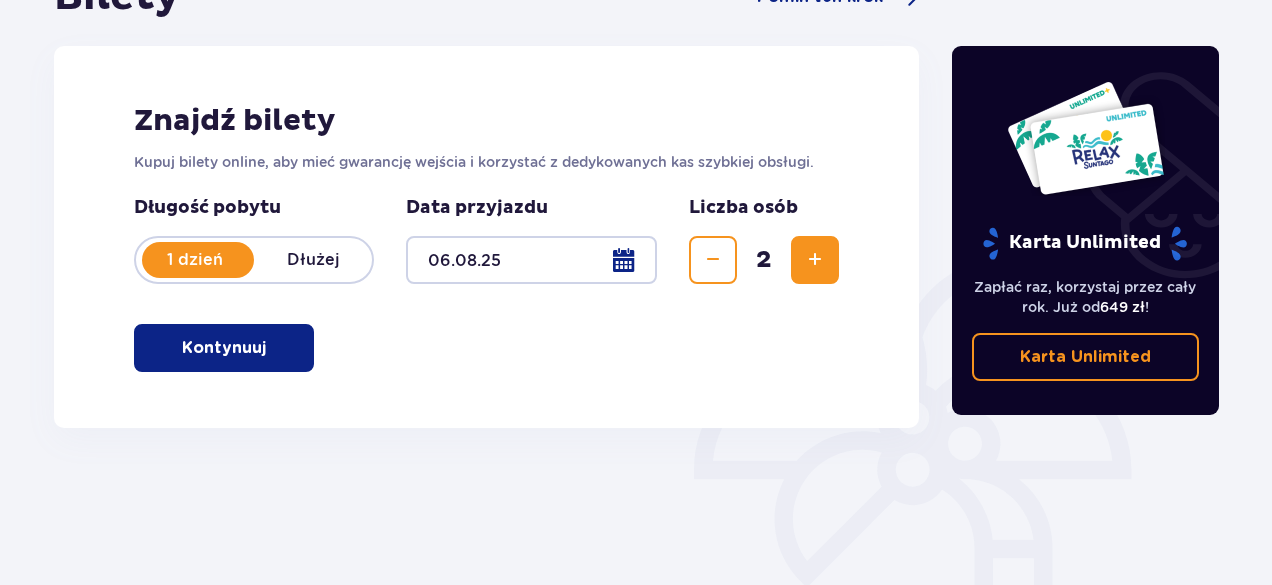 click at bounding box center [815, 260] 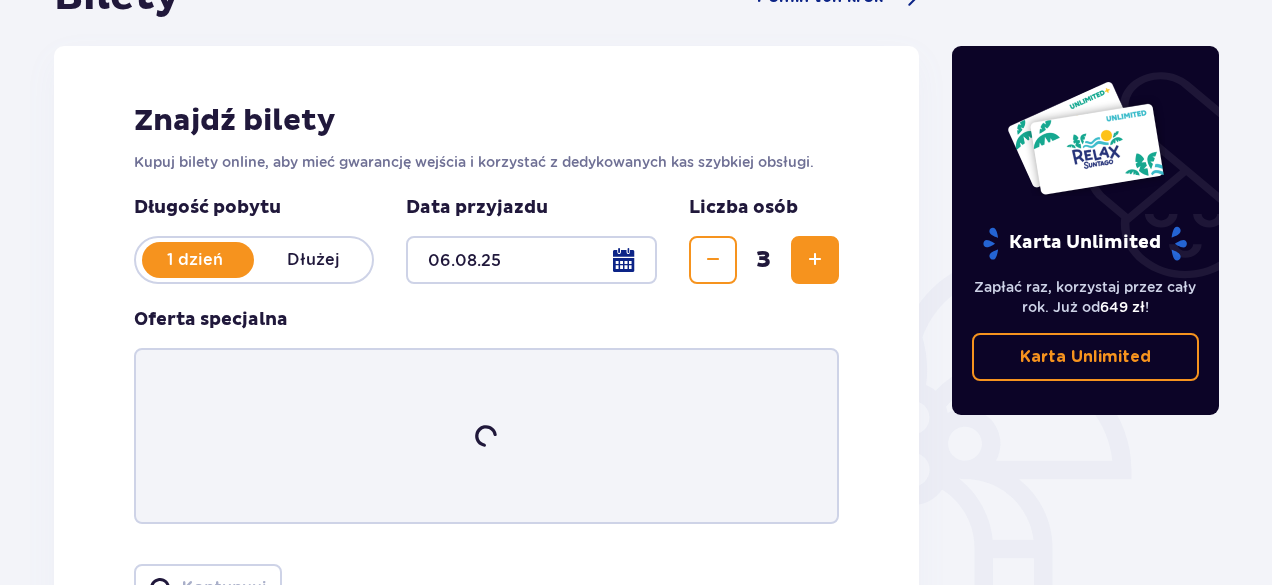 click at bounding box center (815, 260) 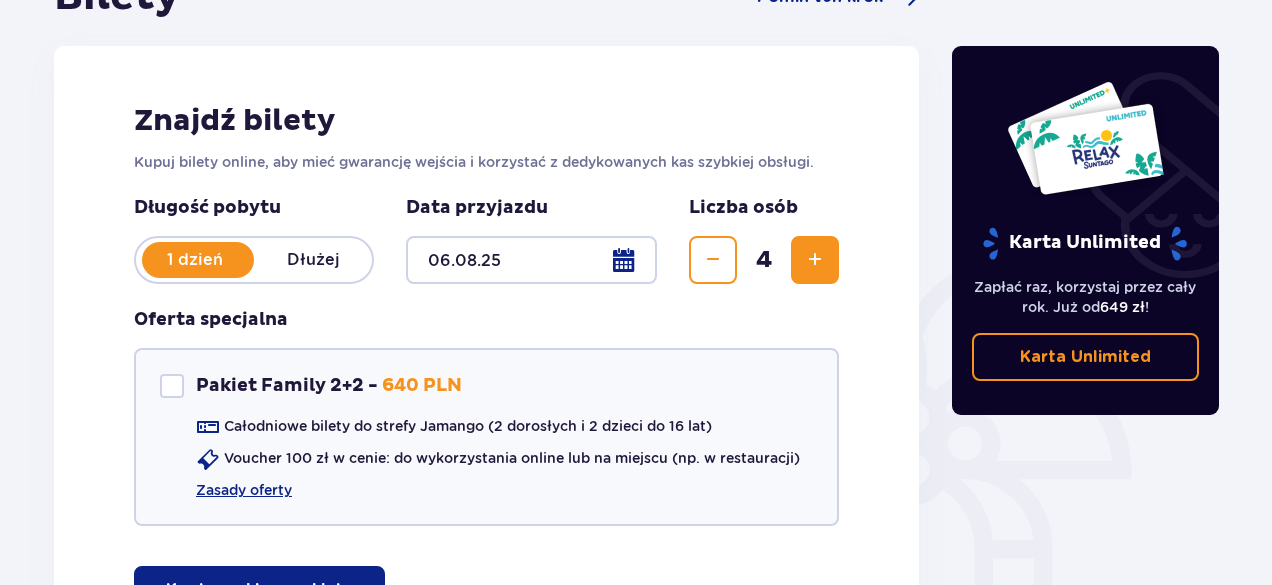 click at bounding box center [815, 260] 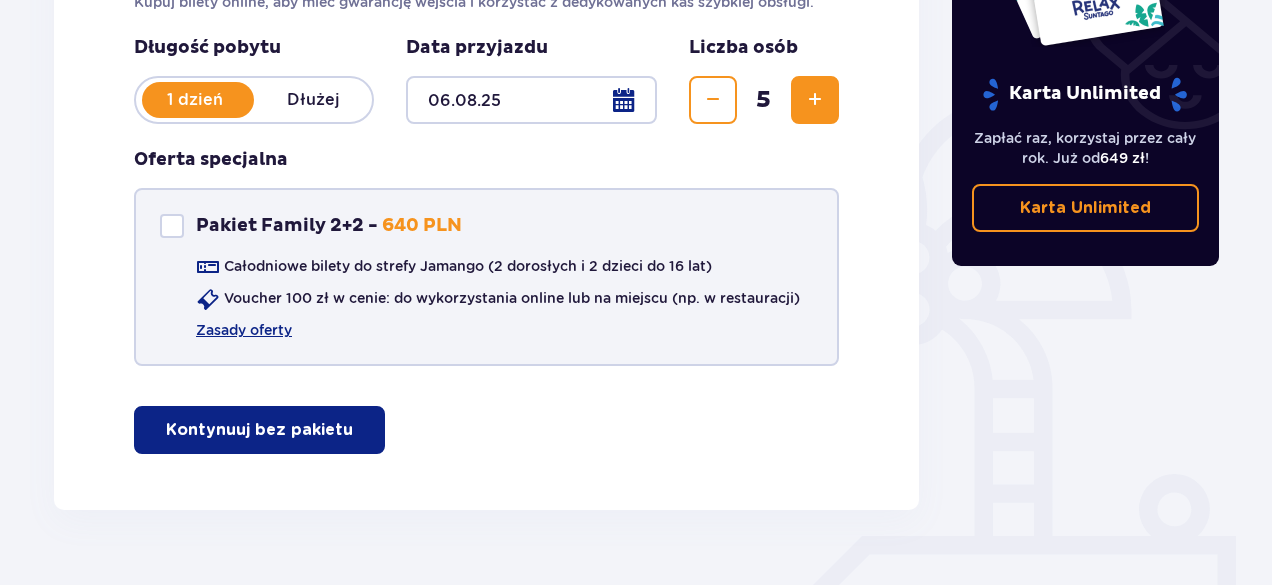 scroll, scrollTop: 406, scrollLeft: 0, axis: vertical 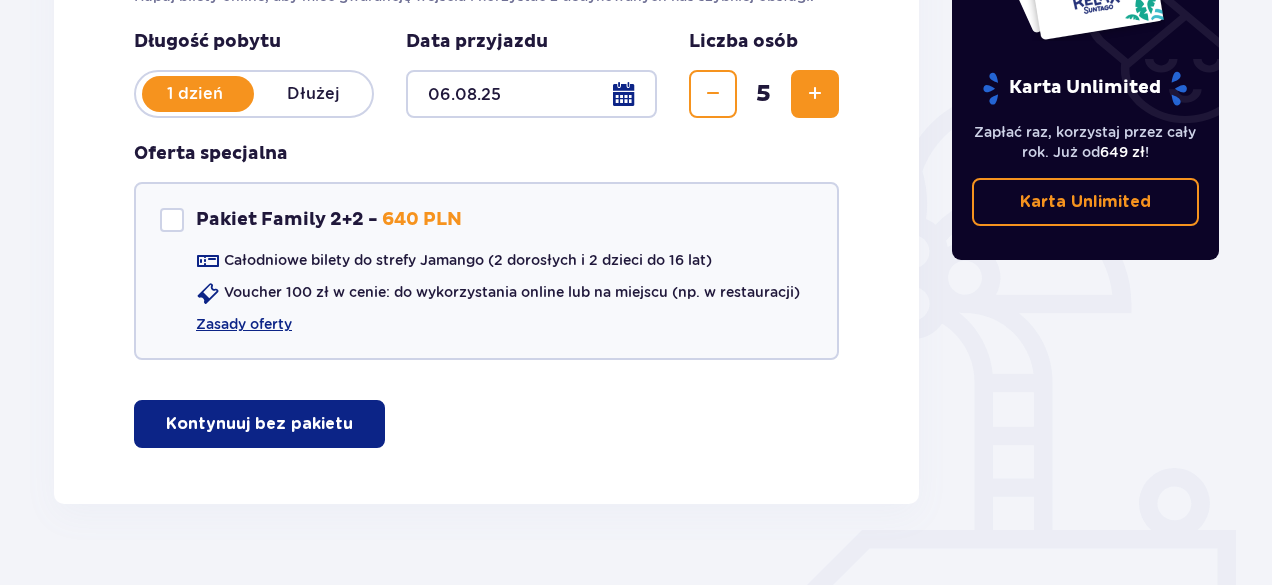 click on "Kontynuuj bez pakietu" at bounding box center [259, 424] 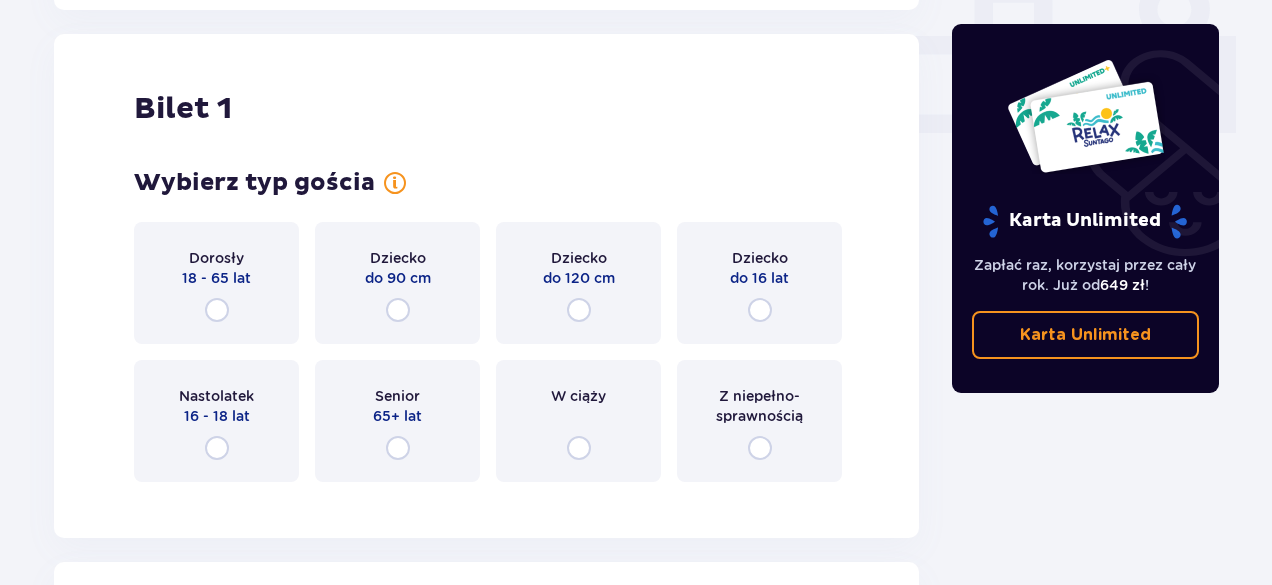 scroll, scrollTop: 910, scrollLeft: 0, axis: vertical 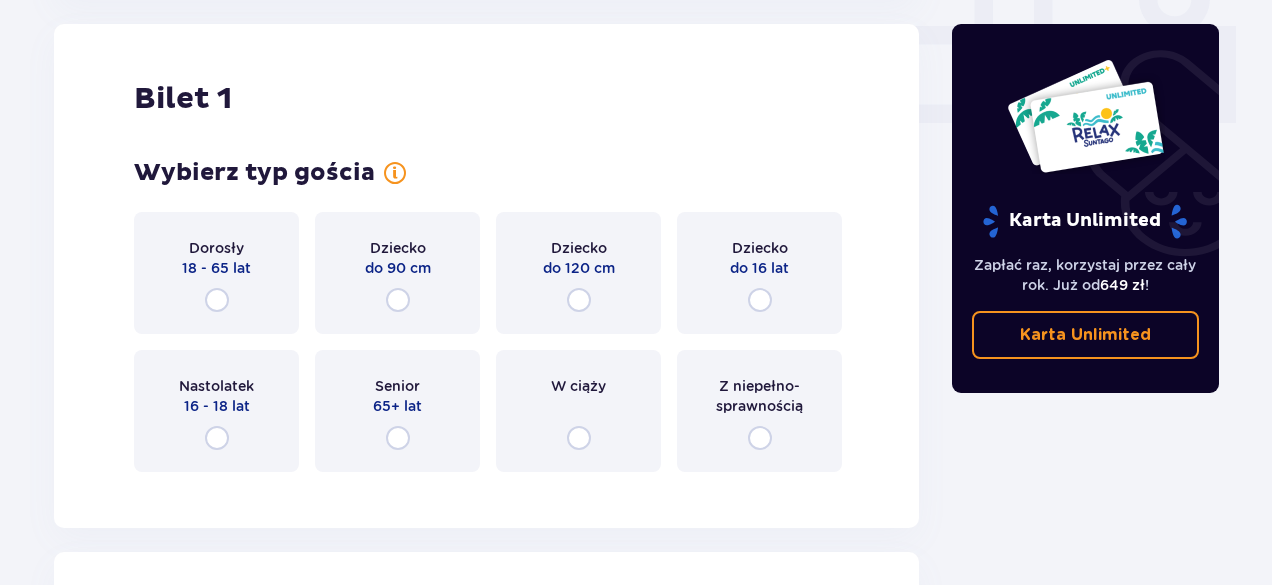 click on "Dorosły 18 - 65 lat" at bounding box center [216, 273] 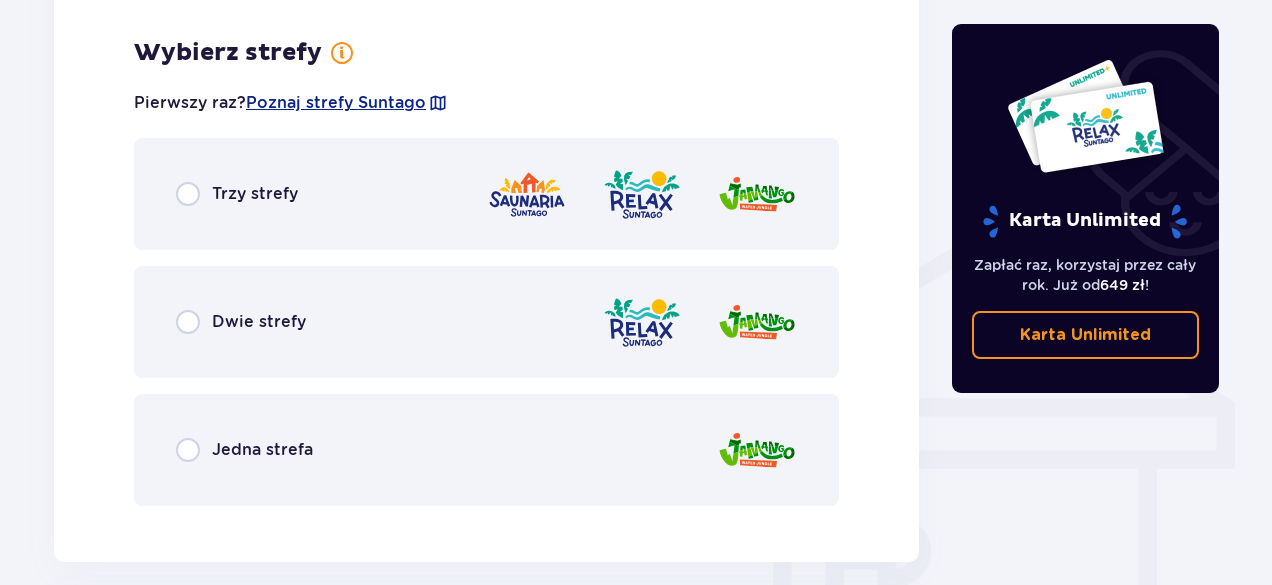 scroll, scrollTop: 1398, scrollLeft: 0, axis: vertical 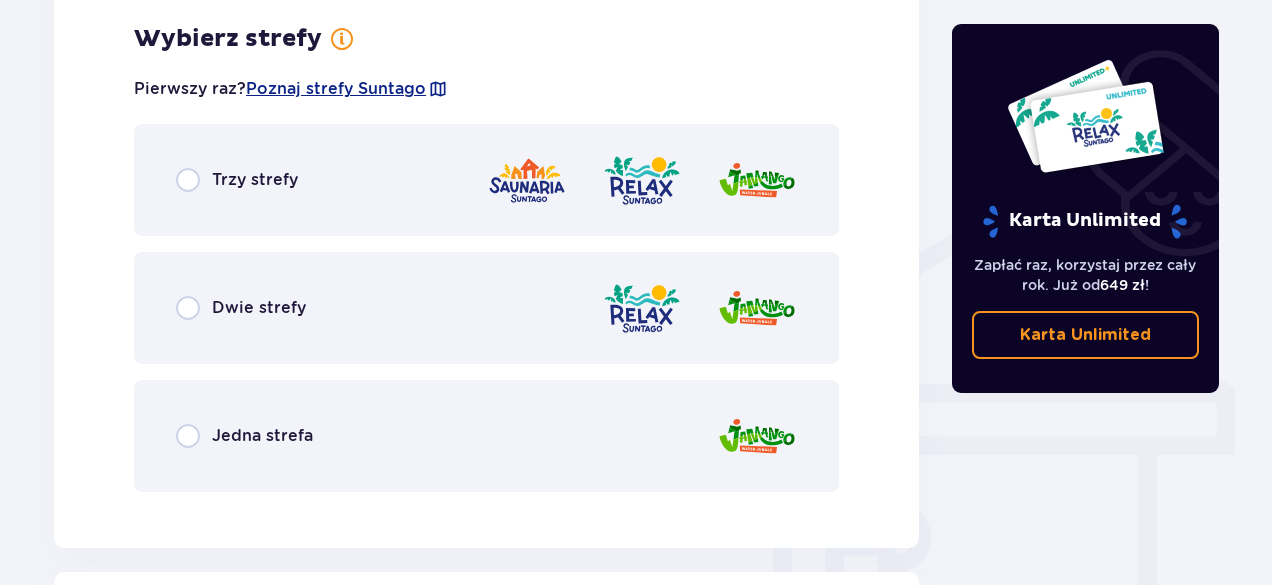 click on "Jedna strefa" at bounding box center (486, 436) 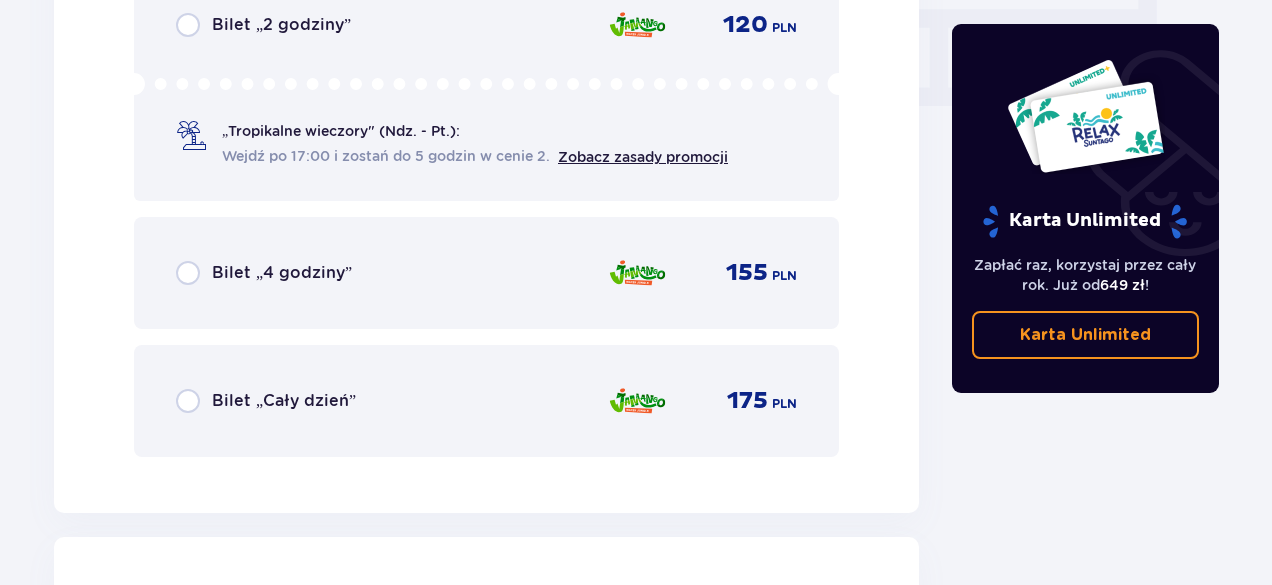 scroll, scrollTop: 2026, scrollLeft: 0, axis: vertical 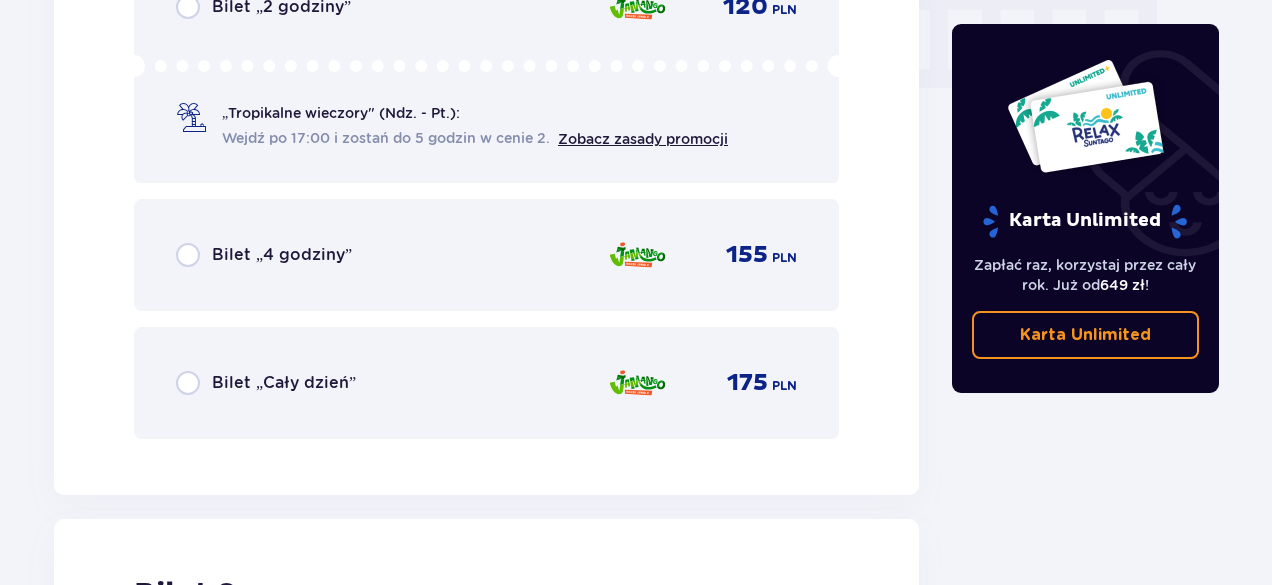 click on "Bilet „4 godziny”" at bounding box center (282, 255) 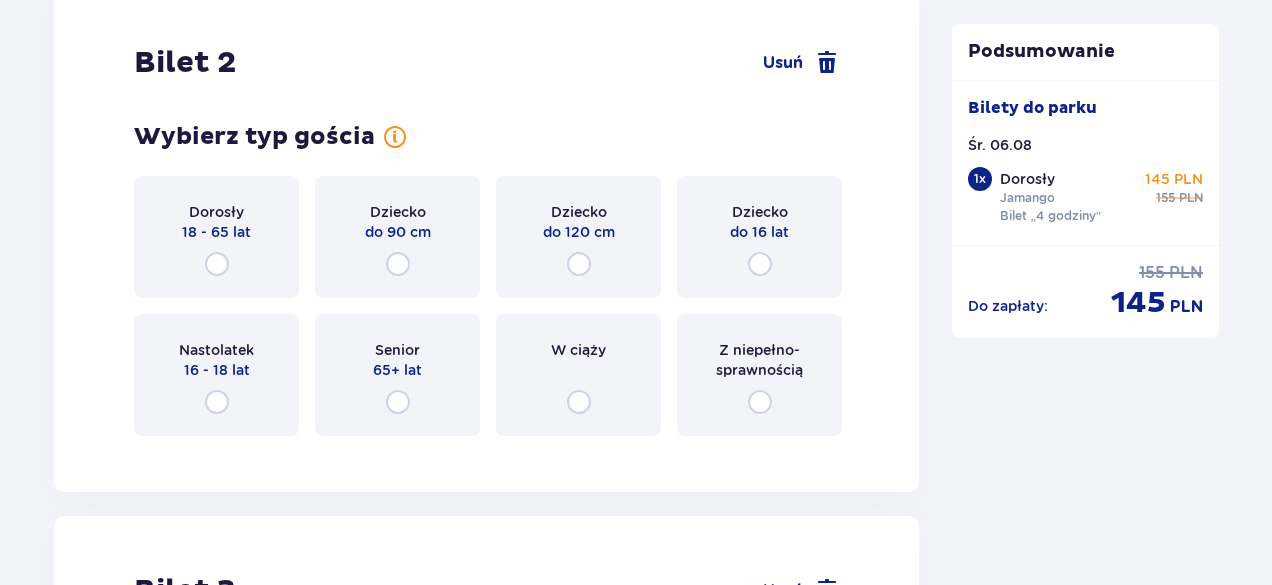 scroll, scrollTop: 2561, scrollLeft: 0, axis: vertical 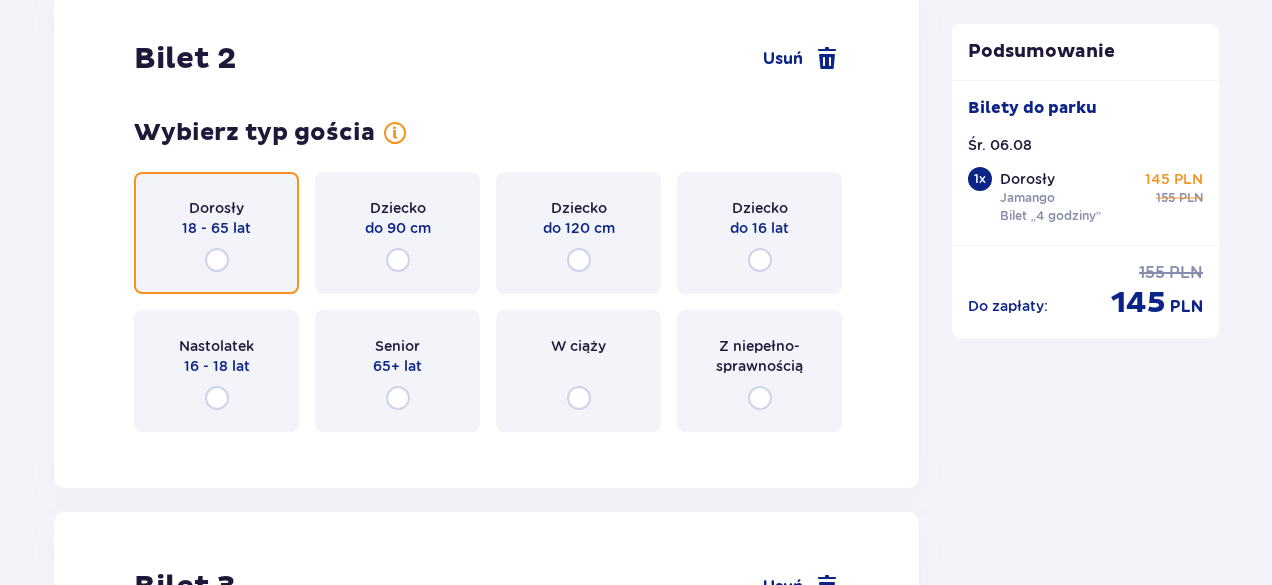 click at bounding box center [217, 260] 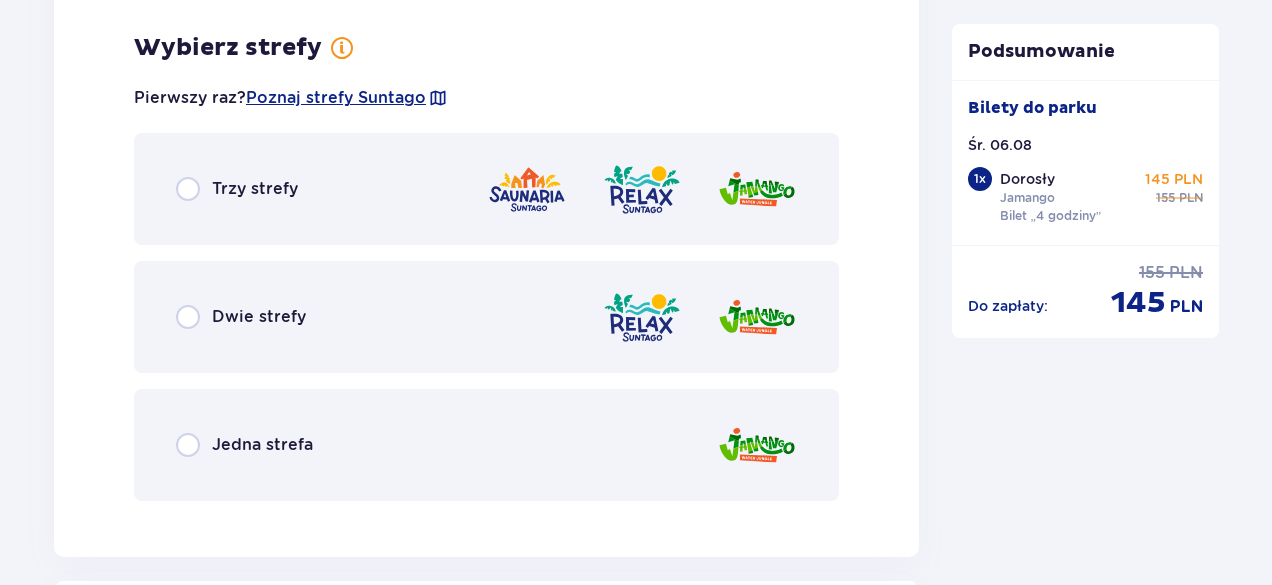 scroll, scrollTop: 3009, scrollLeft: 0, axis: vertical 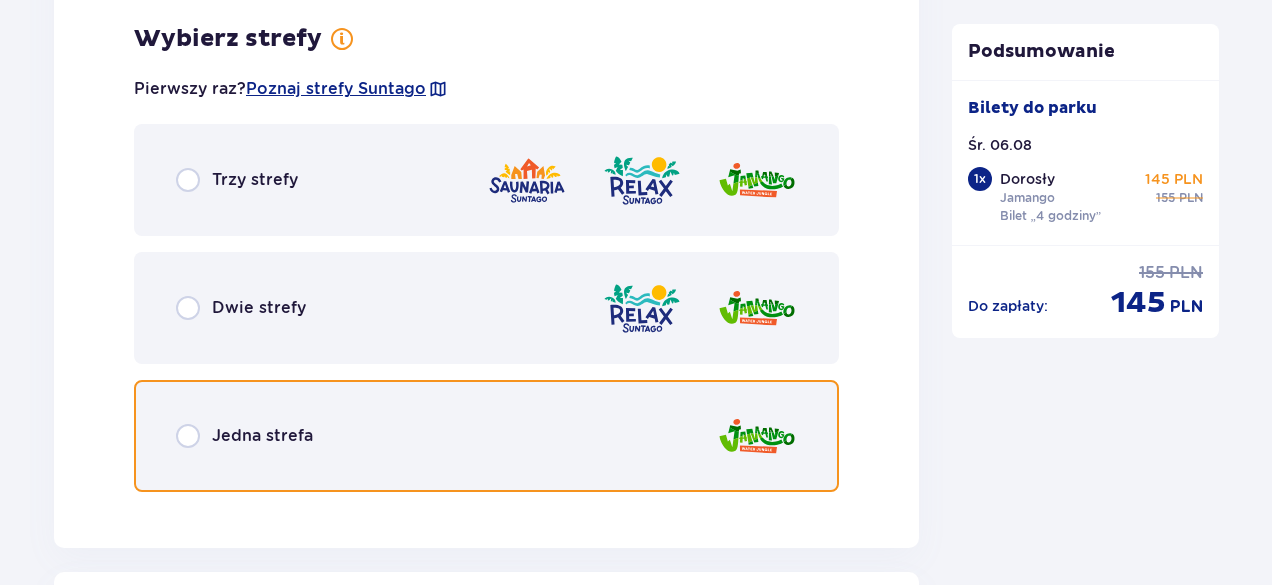 click at bounding box center (188, 436) 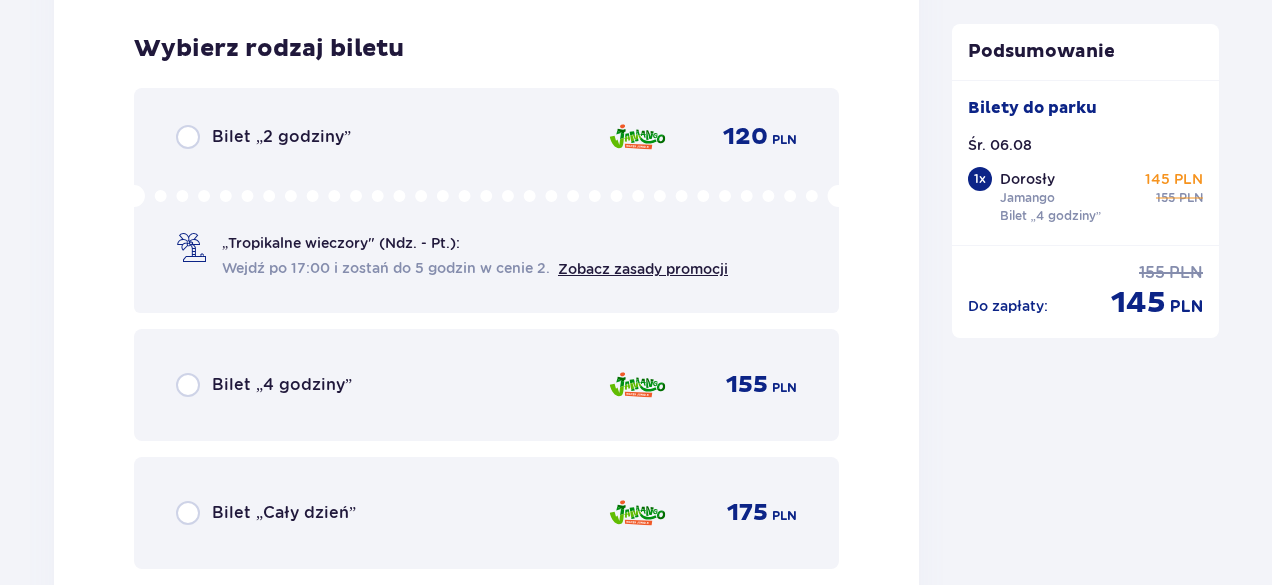 scroll, scrollTop: 3517, scrollLeft: 0, axis: vertical 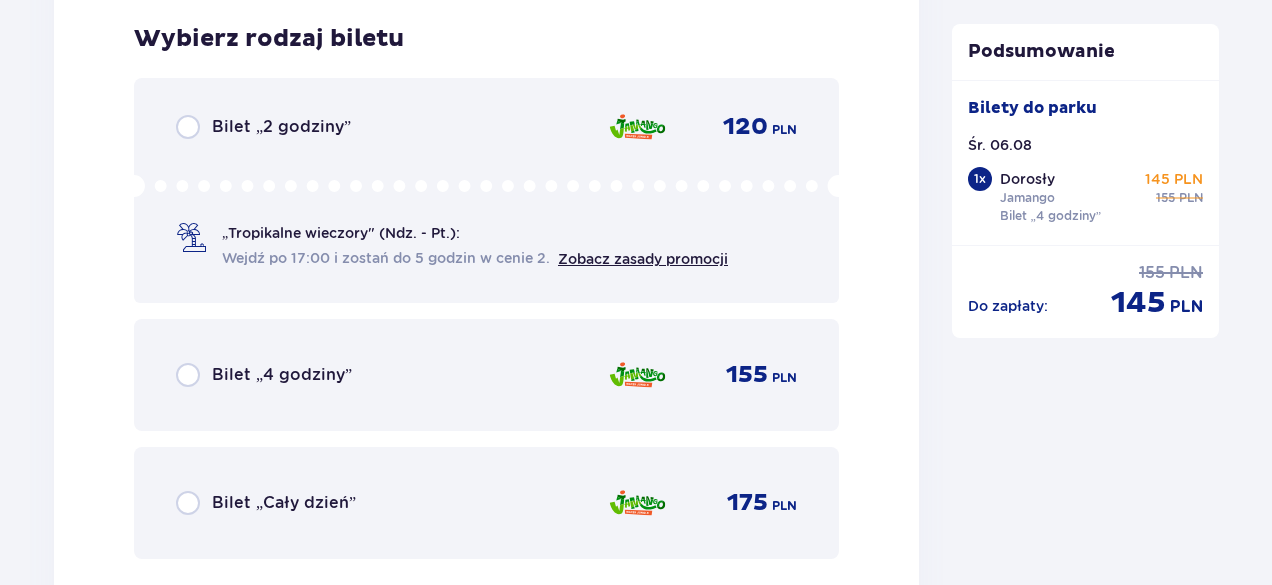 click on "Bilet „4 godziny” 155 PLN" at bounding box center [486, 375] 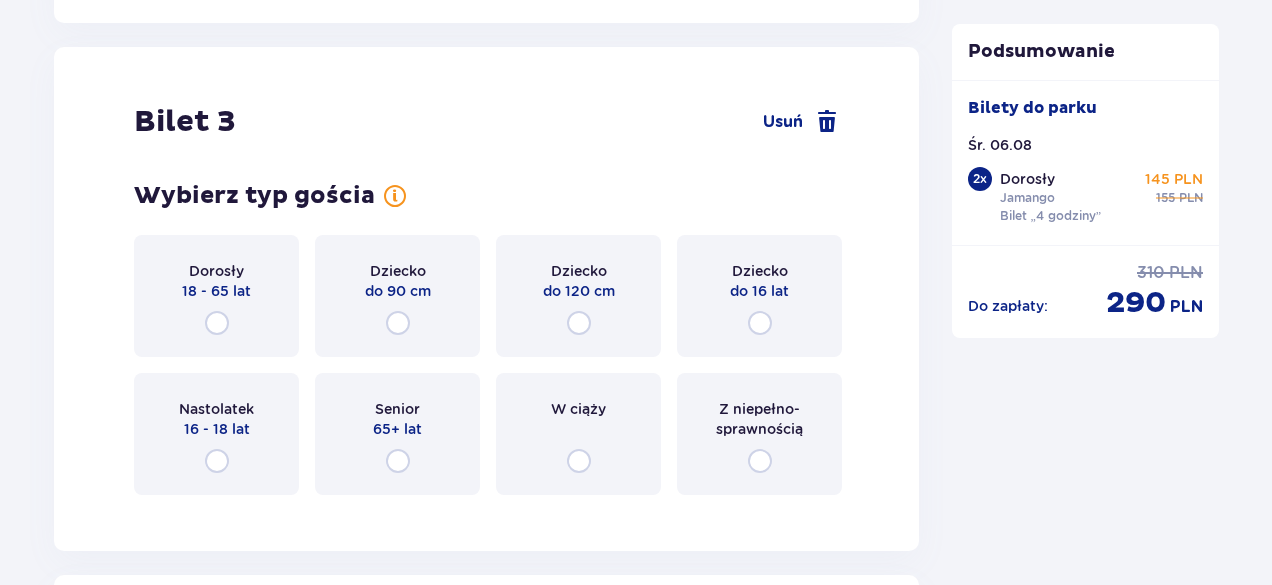 scroll, scrollTop: 4132, scrollLeft: 0, axis: vertical 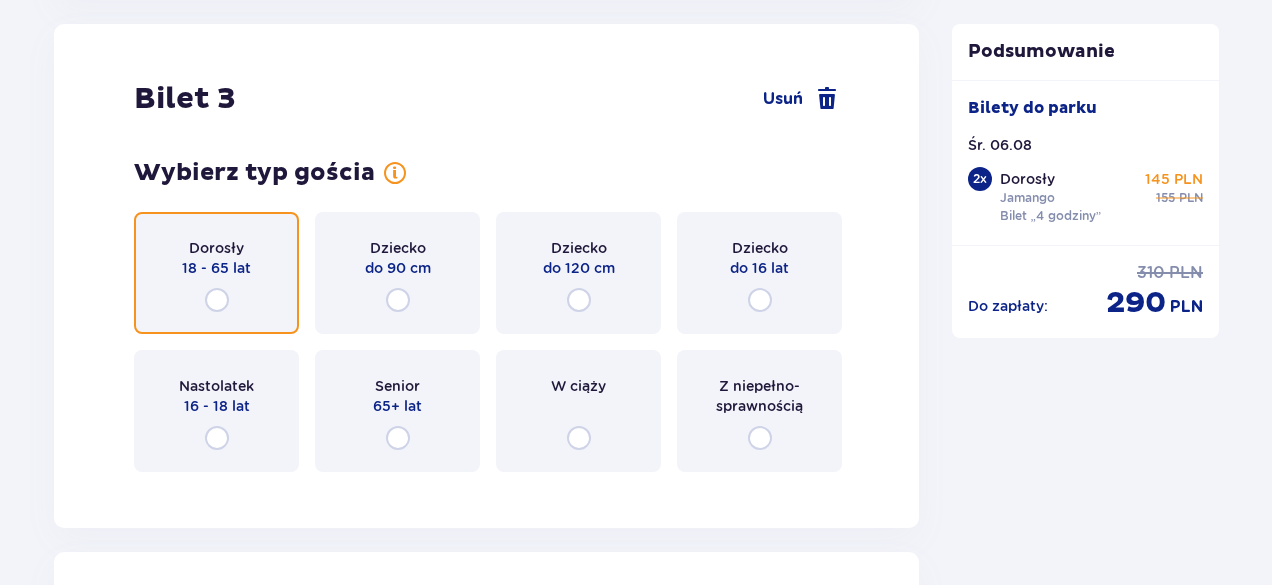 click at bounding box center (217, 300) 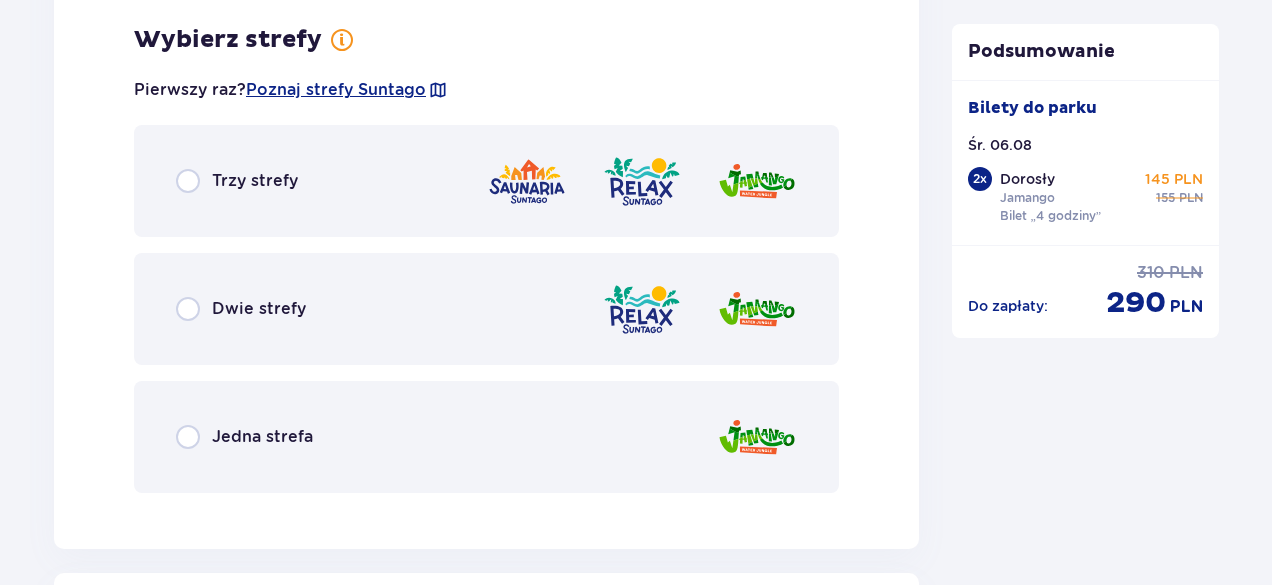 scroll, scrollTop: 4620, scrollLeft: 0, axis: vertical 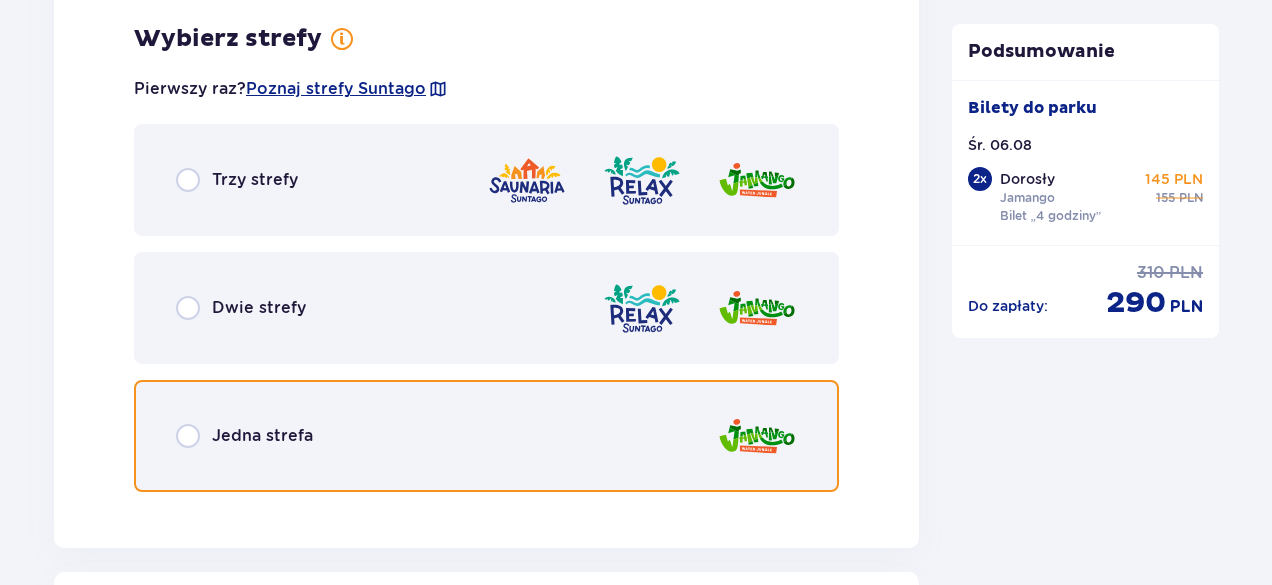 click at bounding box center (188, 436) 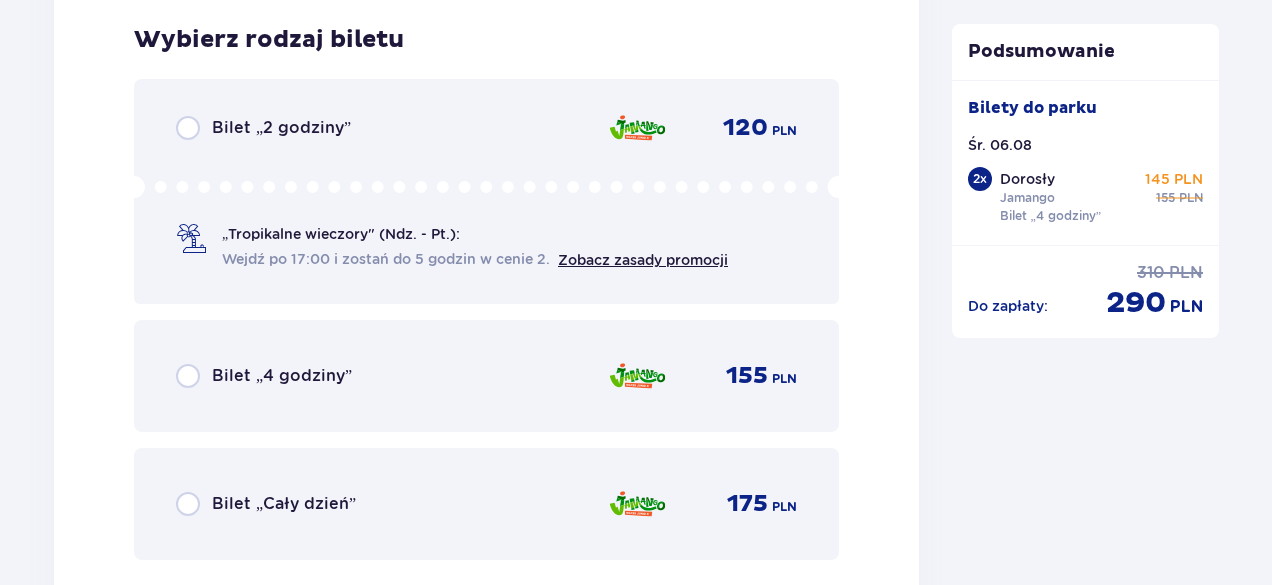 scroll, scrollTop: 5128, scrollLeft: 0, axis: vertical 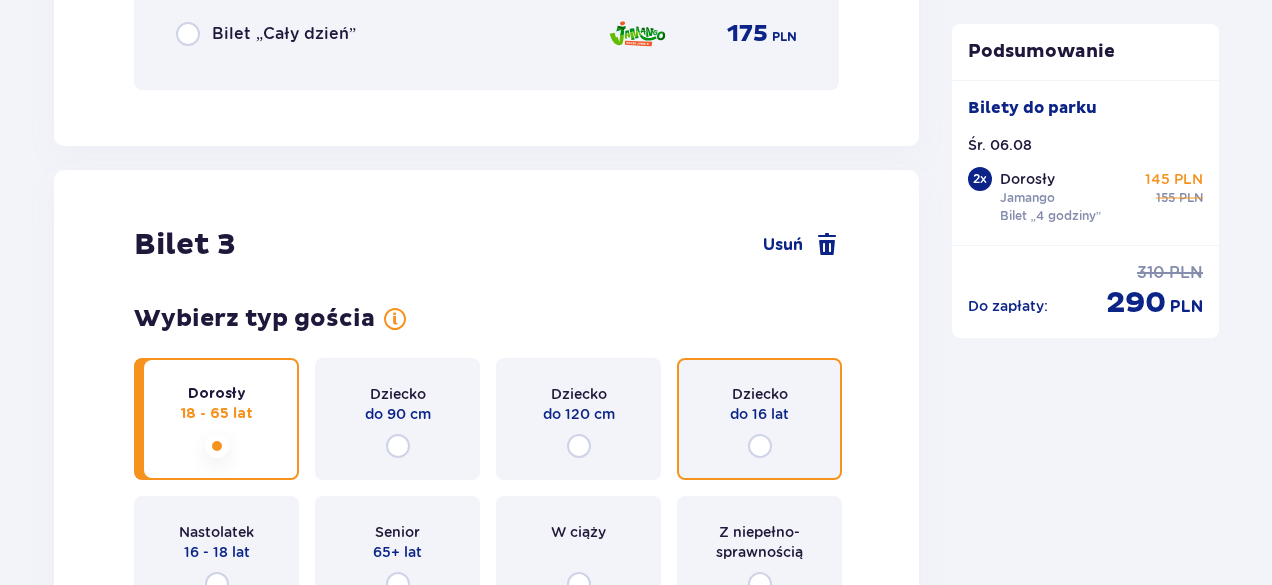 click at bounding box center (760, 446) 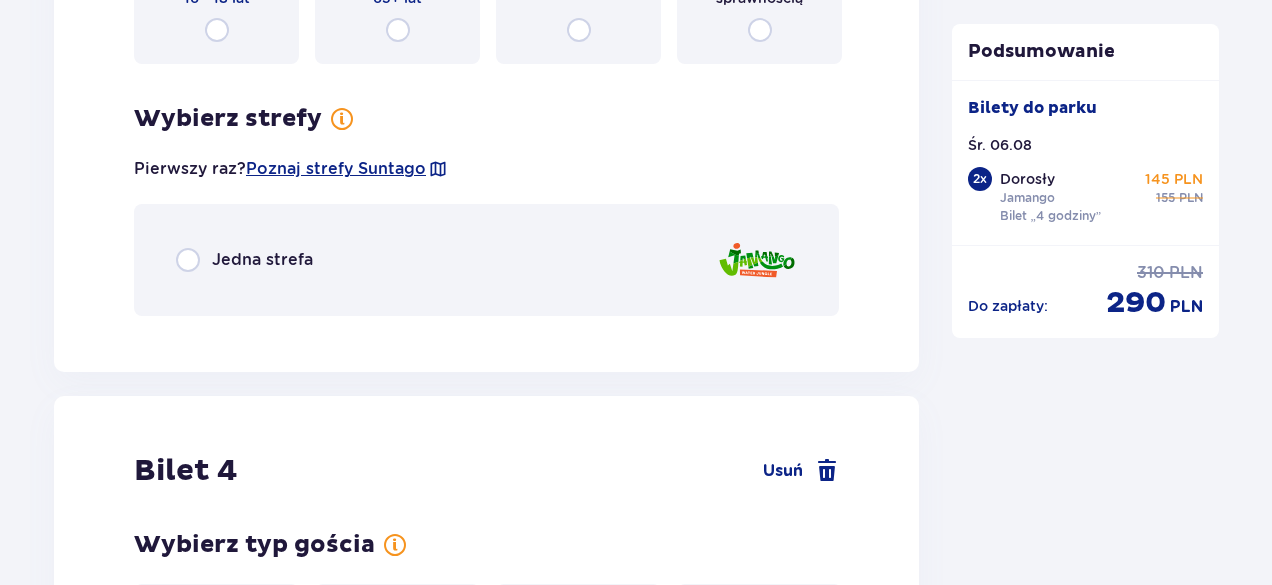 scroll, scrollTop: 4620, scrollLeft: 0, axis: vertical 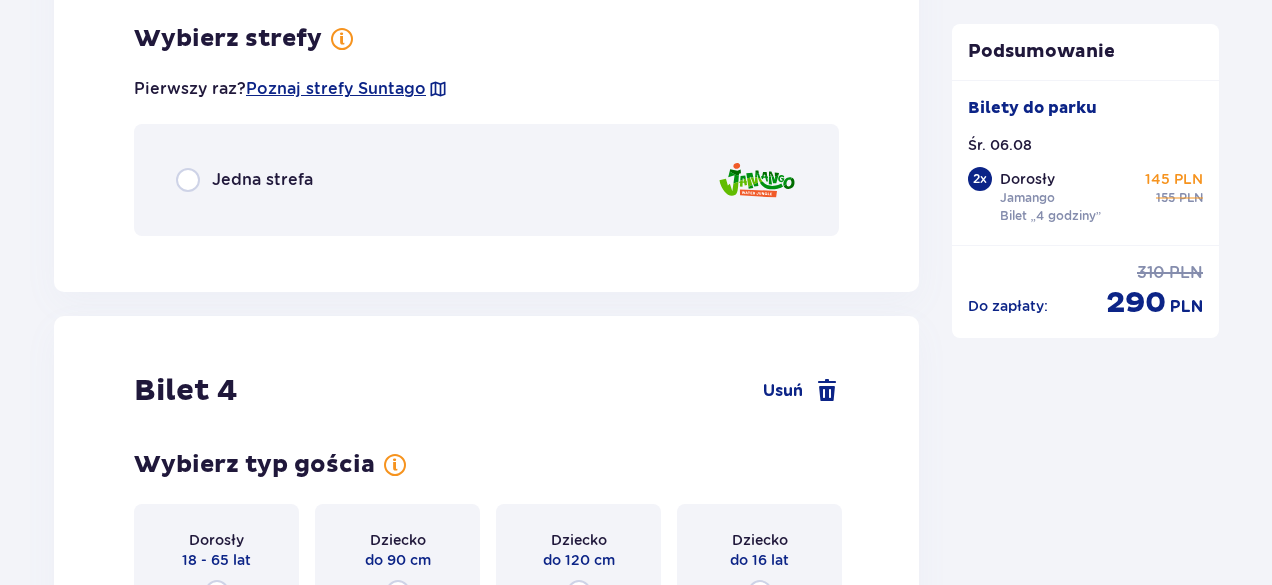 click on "Jedna strefa" at bounding box center (262, 180) 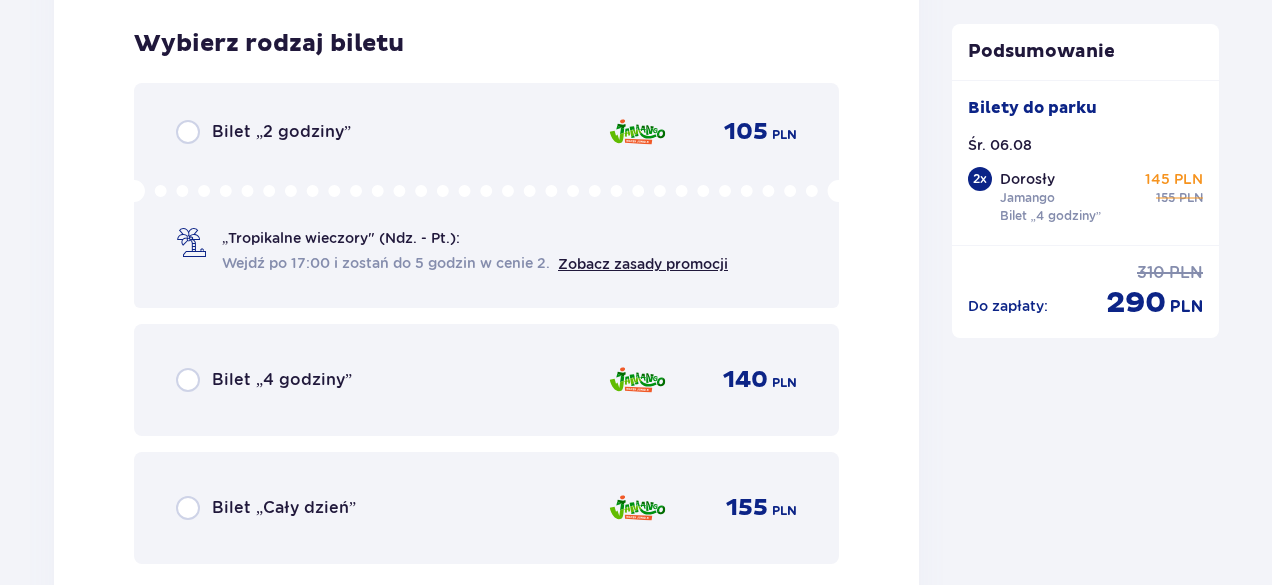 scroll, scrollTop: 4872, scrollLeft: 0, axis: vertical 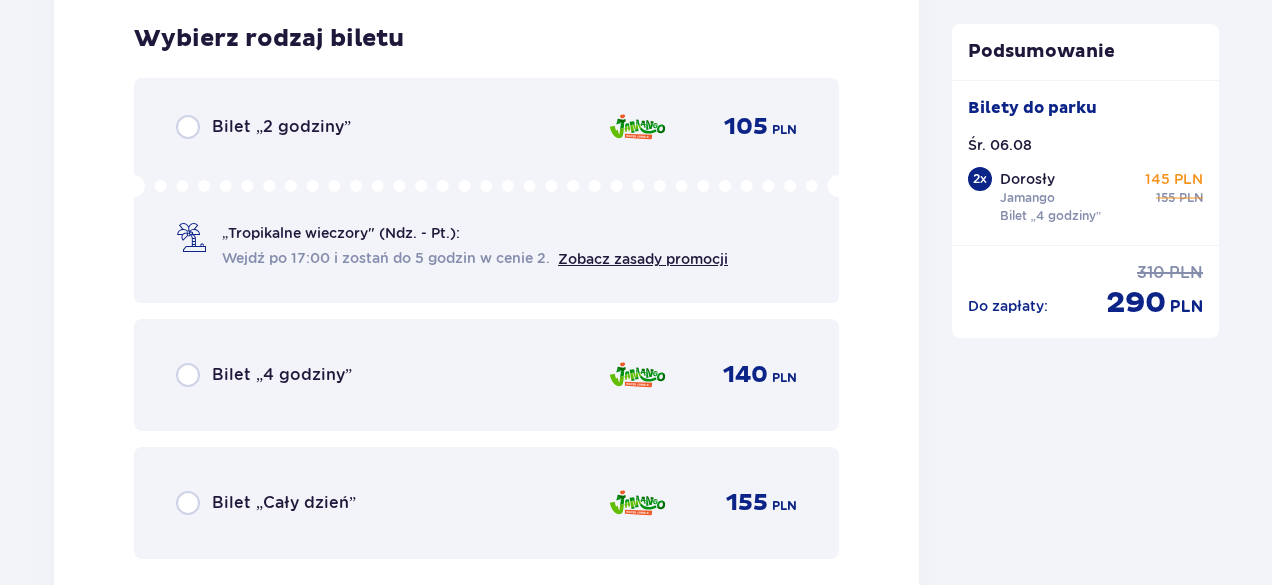 click on "Bilet „4 godziny”" at bounding box center [282, 375] 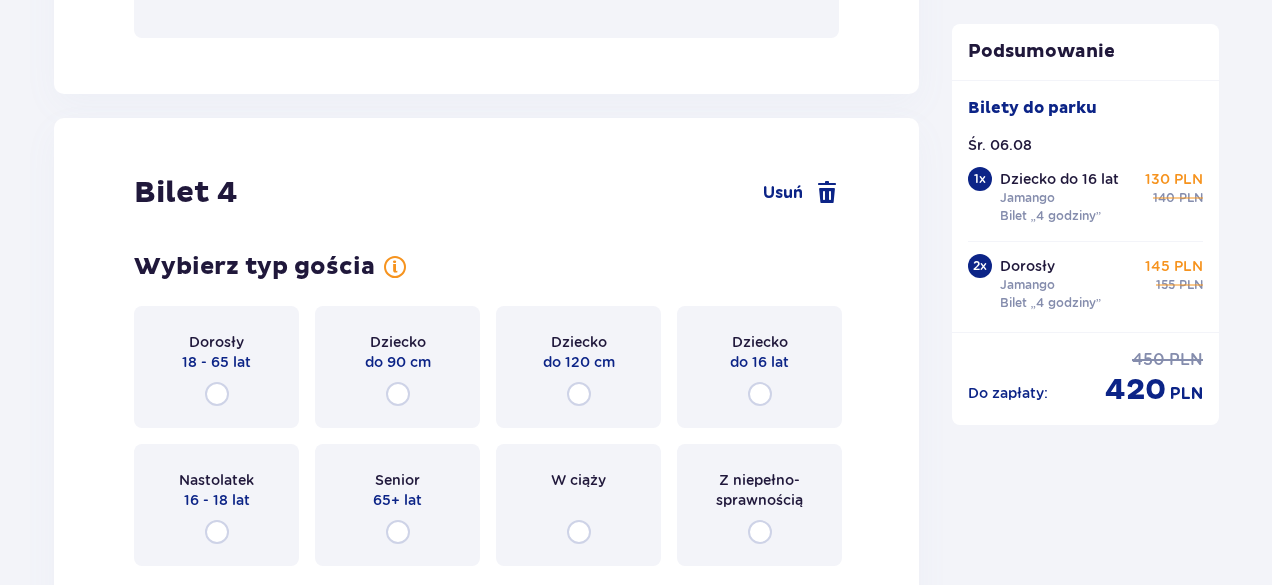 scroll, scrollTop: 5487, scrollLeft: 0, axis: vertical 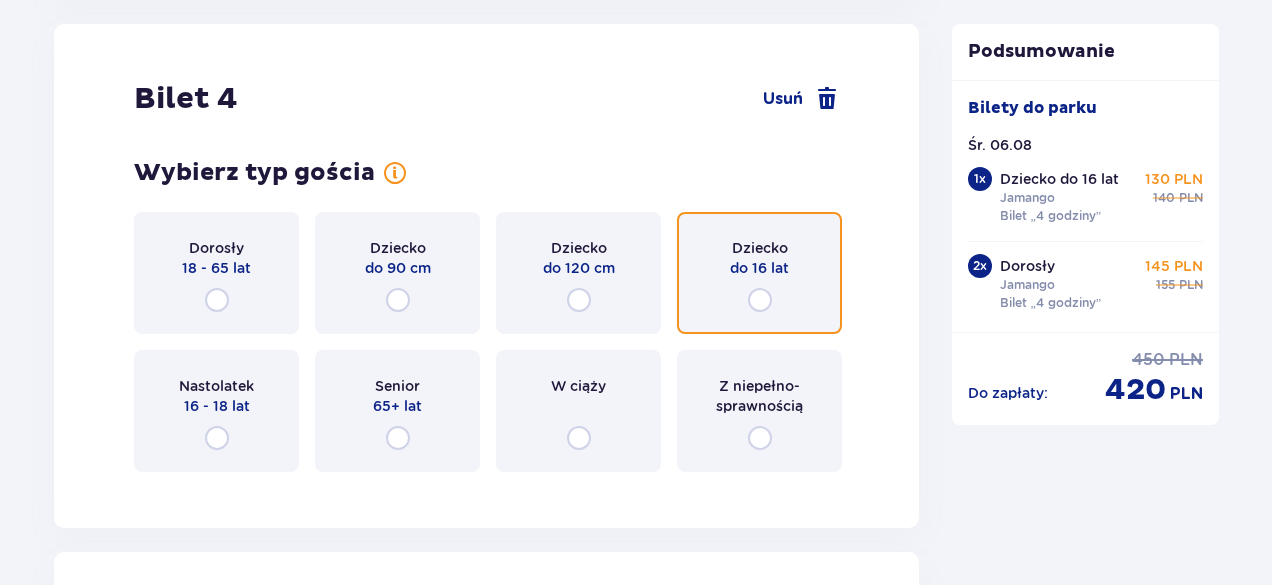 click at bounding box center (760, 300) 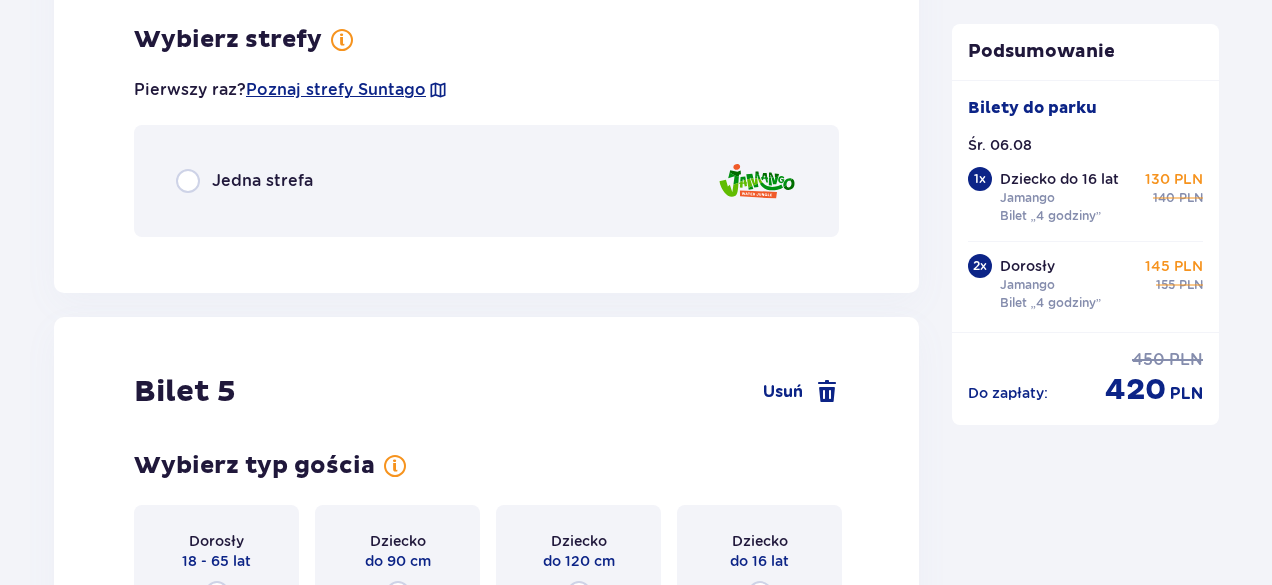 scroll, scrollTop: 5975, scrollLeft: 0, axis: vertical 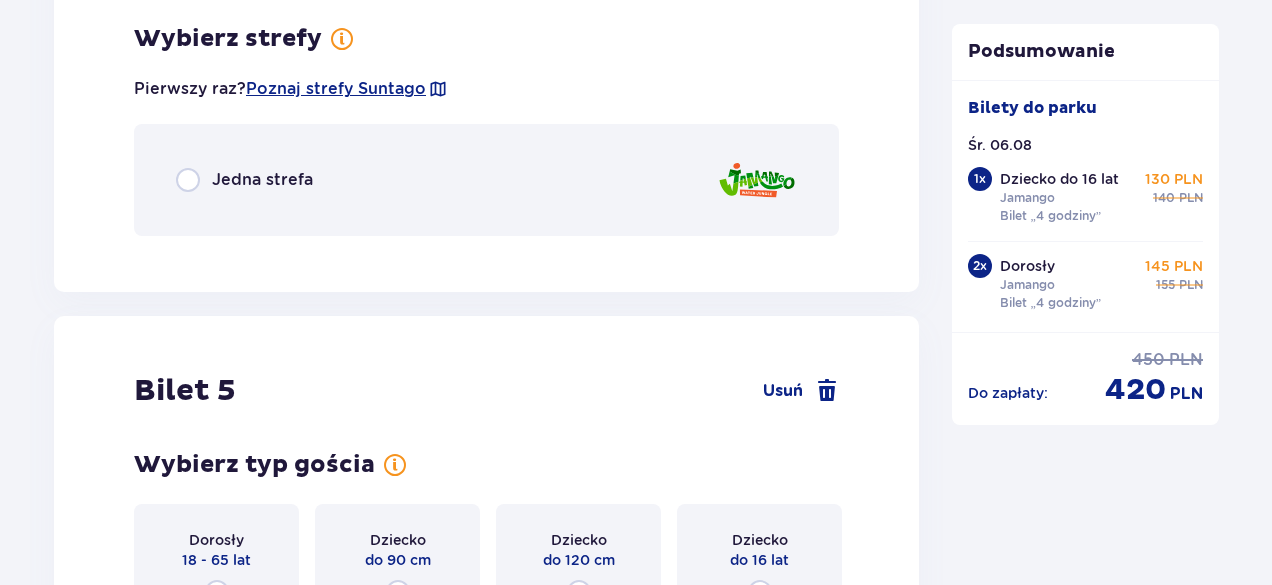 click on "Jedna strefa" at bounding box center (486, 180) 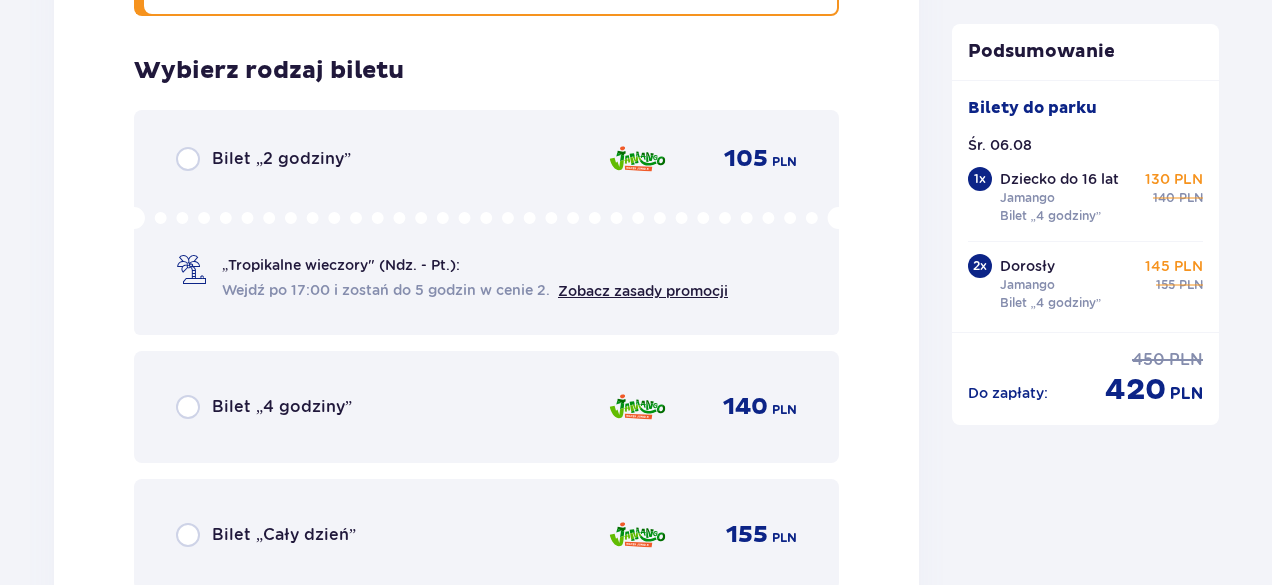 scroll, scrollTop: 6227, scrollLeft: 0, axis: vertical 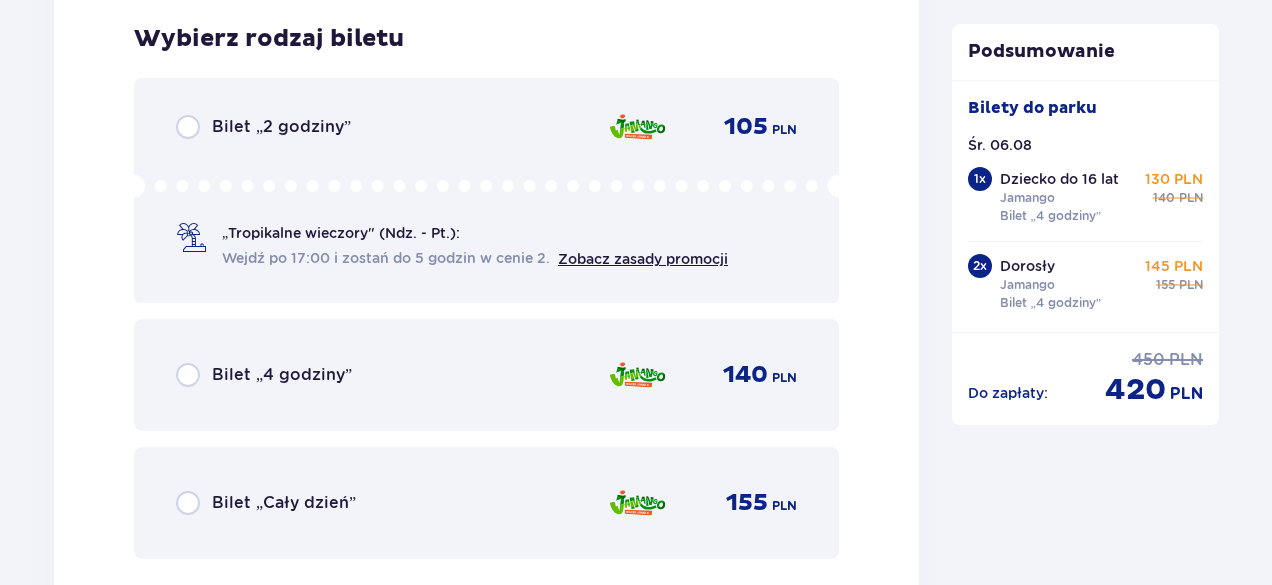 click on "Bilet „4 godziny”" at bounding box center [282, 375] 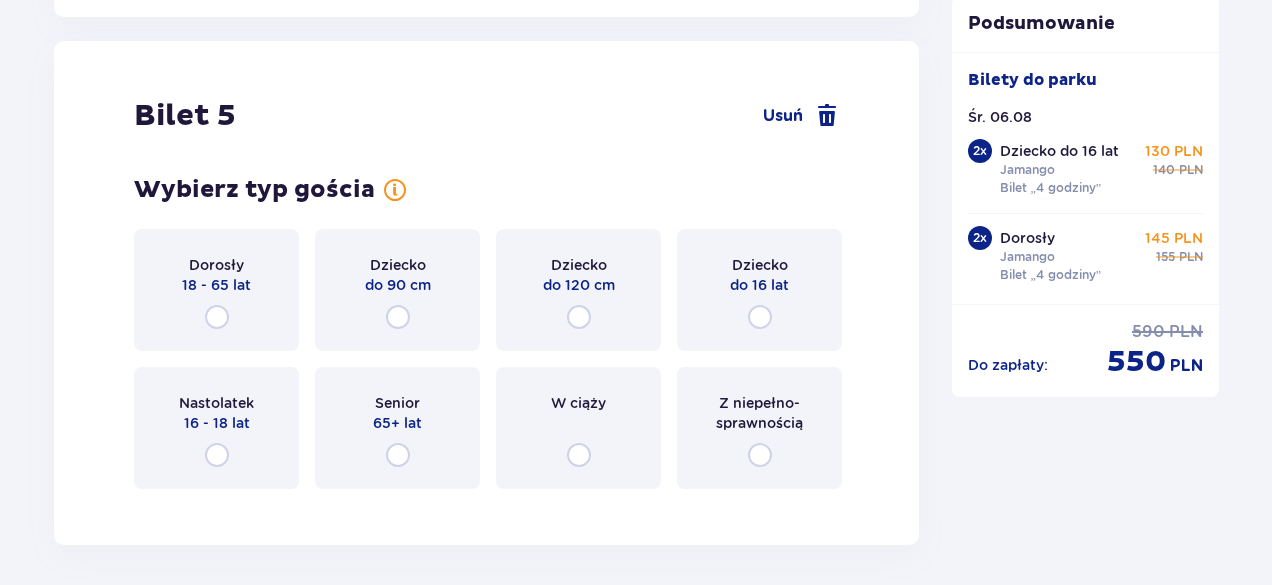 scroll, scrollTop: 6842, scrollLeft: 0, axis: vertical 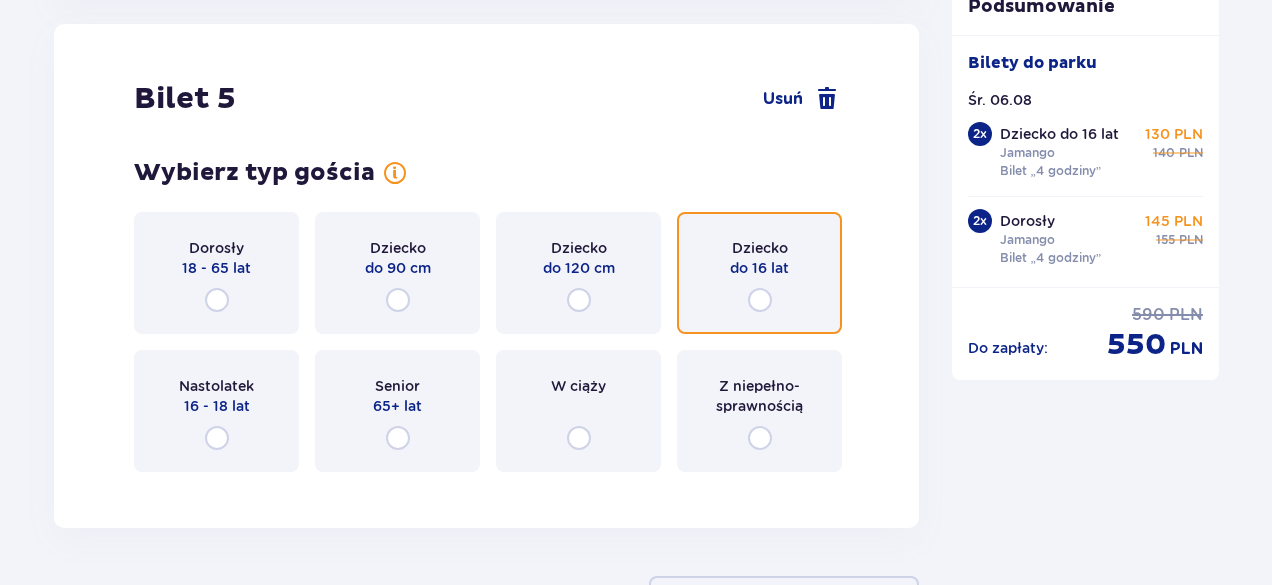 click at bounding box center [760, 300] 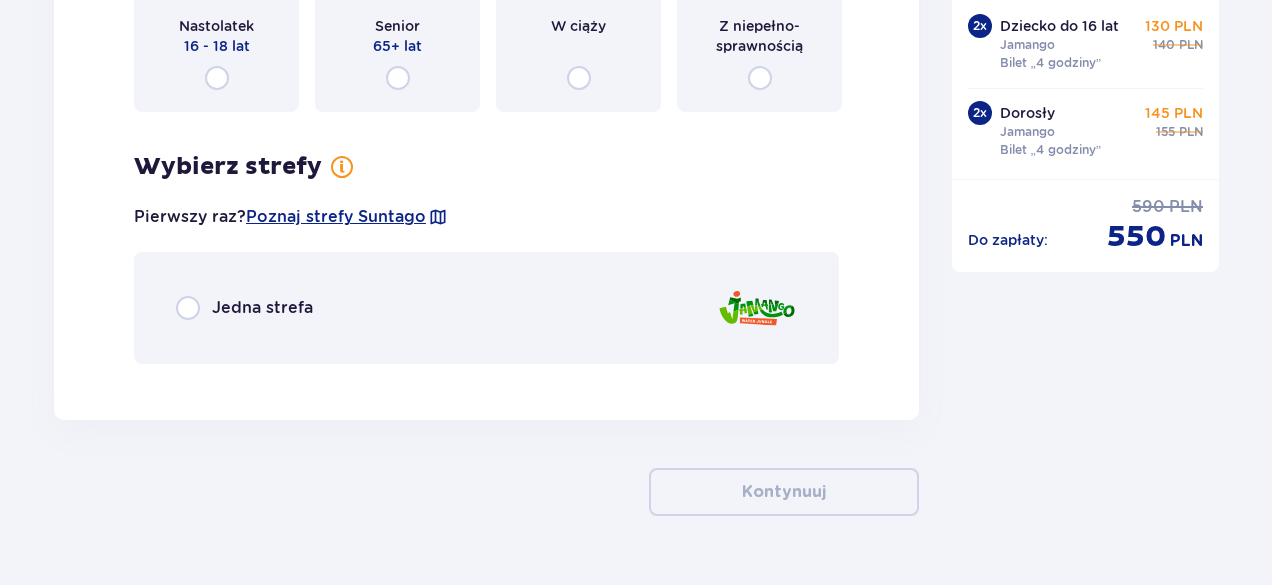 scroll, scrollTop: 7252, scrollLeft: 0, axis: vertical 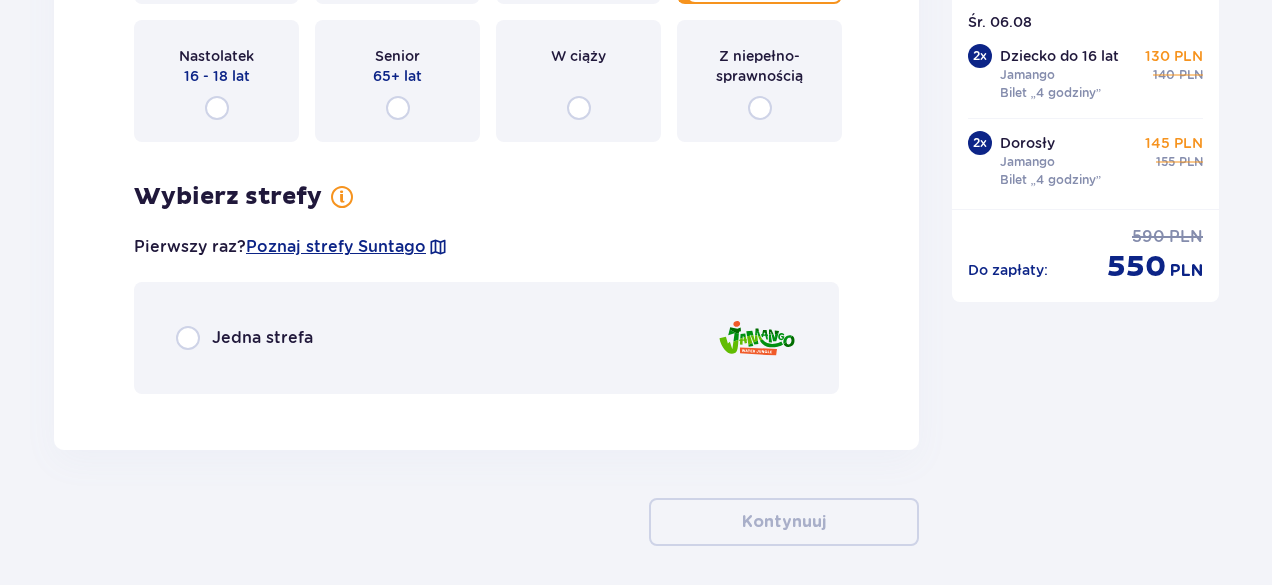 click on "Jedna strefa" at bounding box center [262, 338] 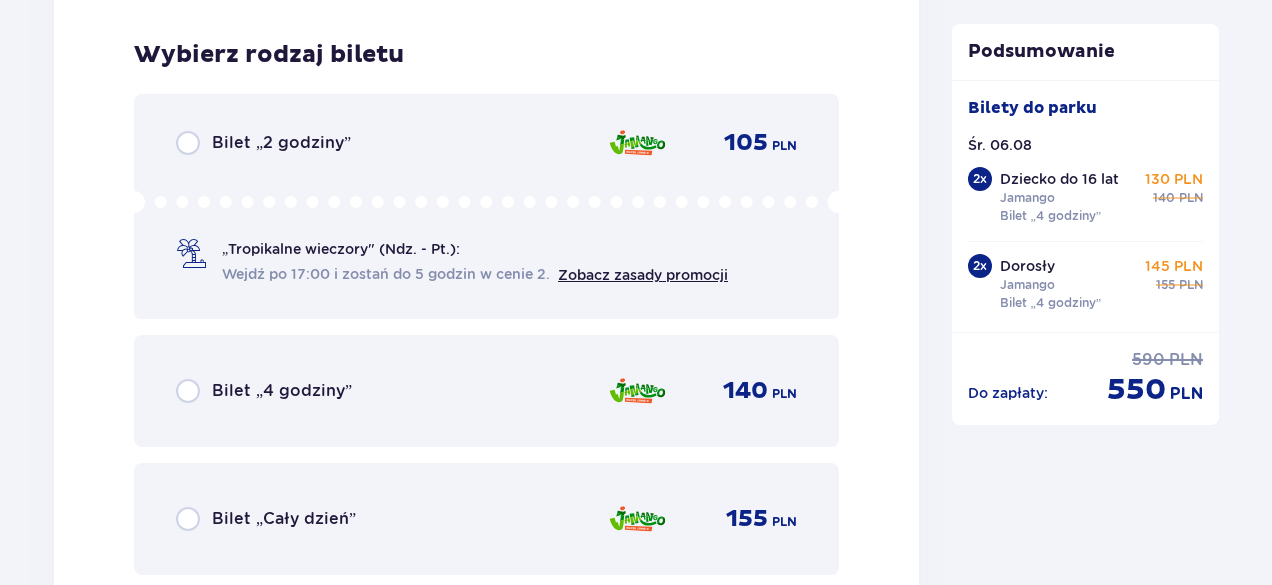 scroll, scrollTop: 7582, scrollLeft: 0, axis: vertical 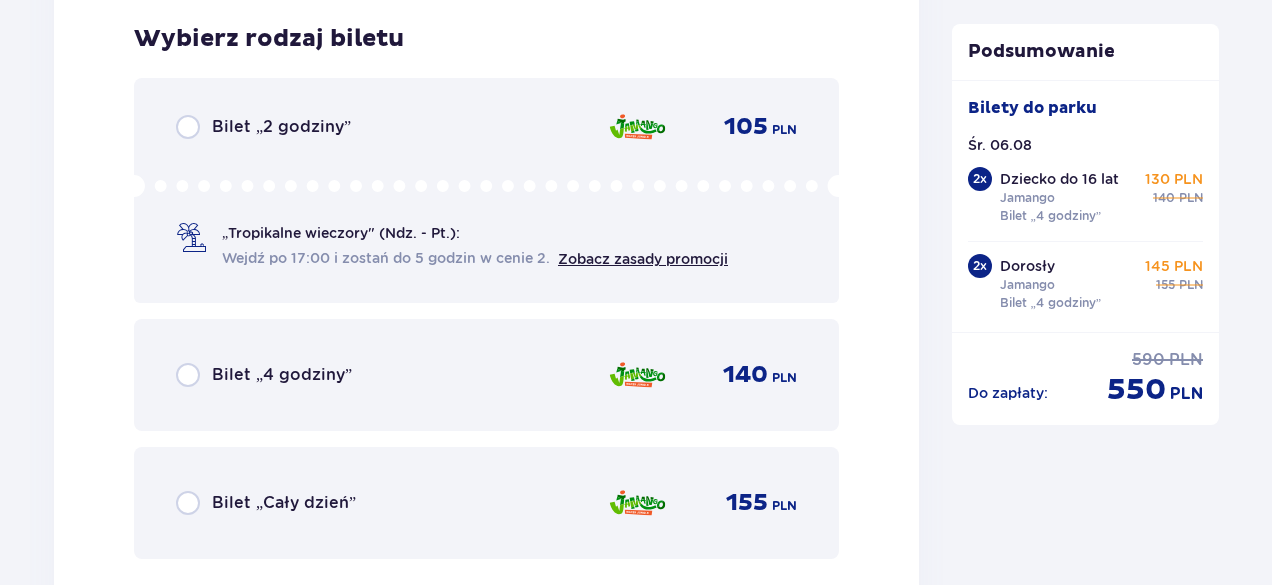 click on "Bilet „4 godziny”" at bounding box center (282, 375) 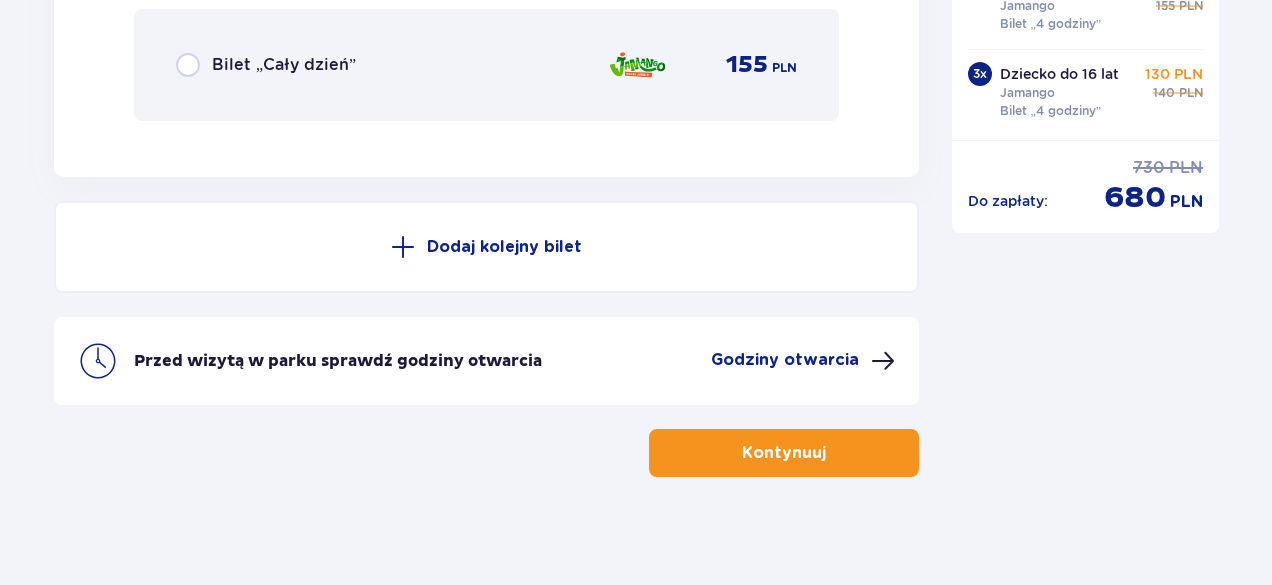 scroll, scrollTop: 8032, scrollLeft: 0, axis: vertical 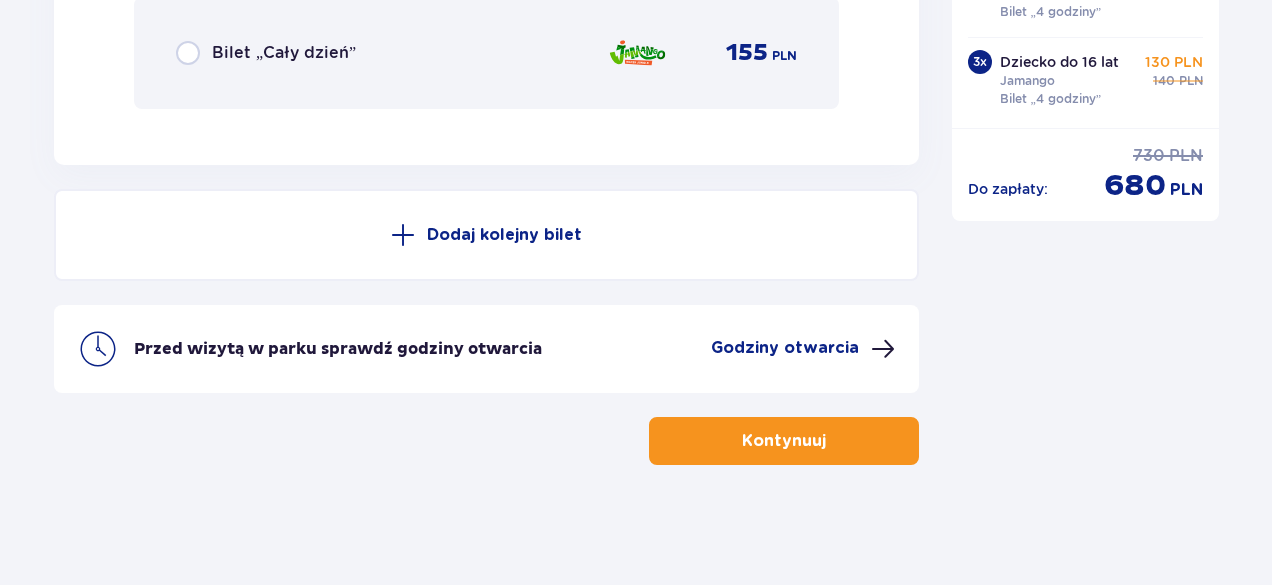 click on "Godziny otwarcia" at bounding box center (785, 348) 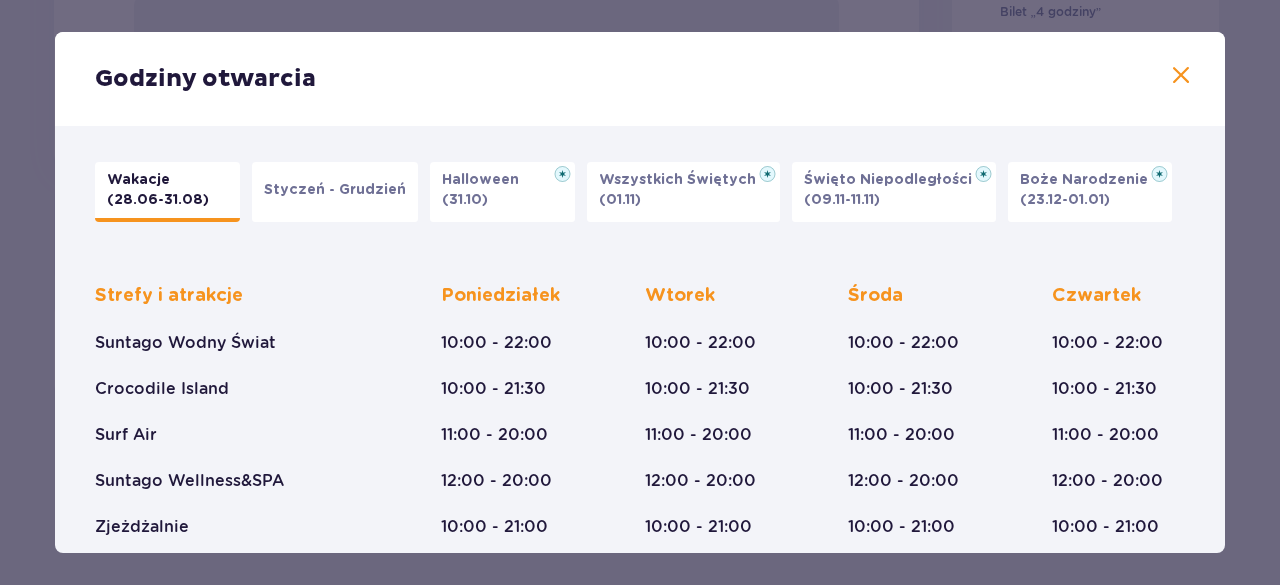 click on "(28.06-31.08)" at bounding box center [158, 200] 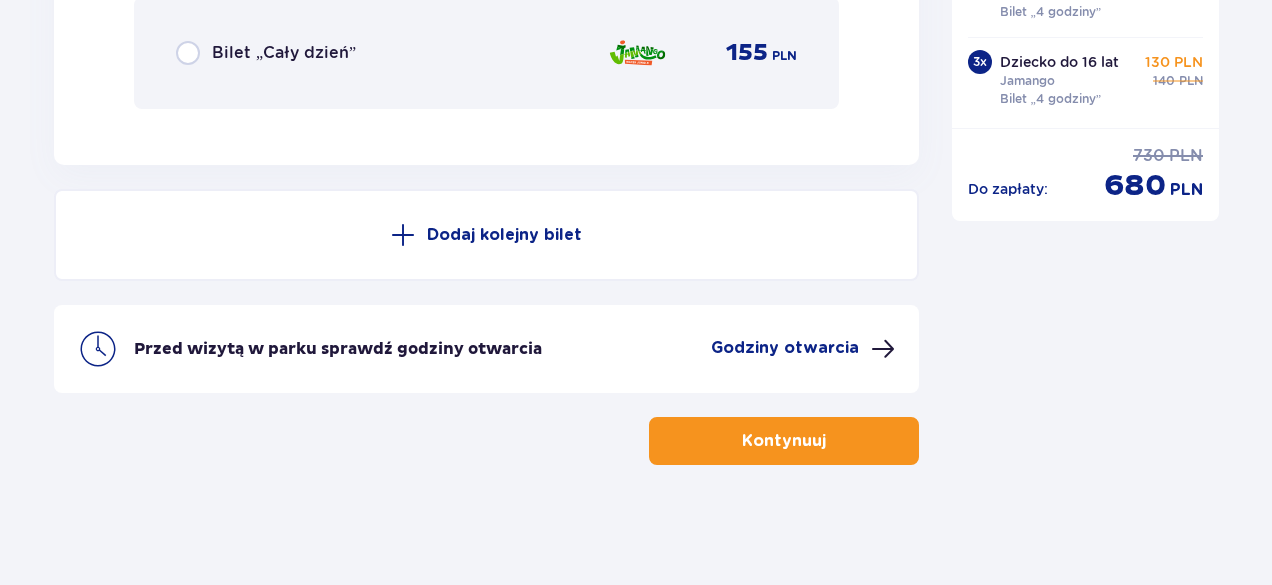 click on "Kontynuuj" at bounding box center [784, 441] 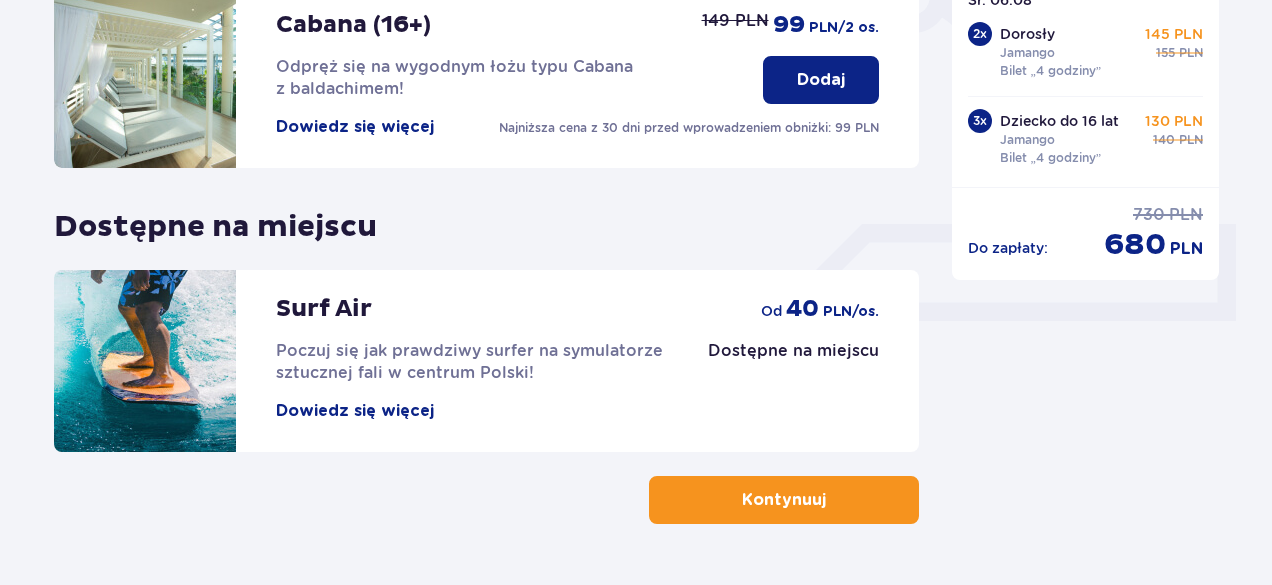 scroll, scrollTop: 770, scrollLeft: 0, axis: vertical 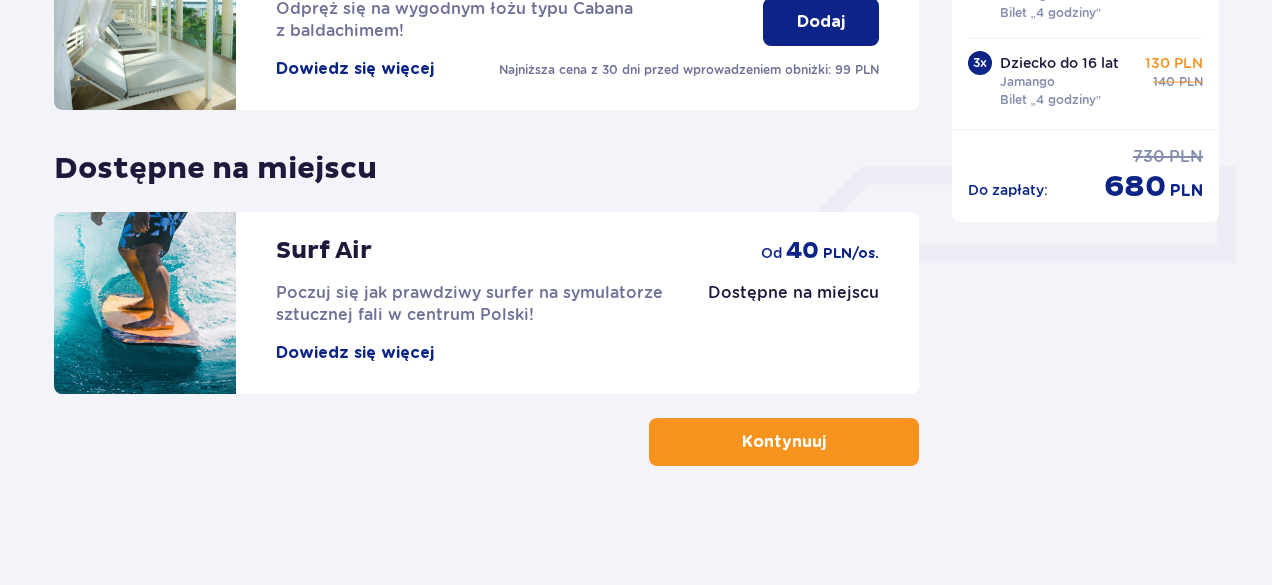 click on "Kontynuuj" at bounding box center (784, 442) 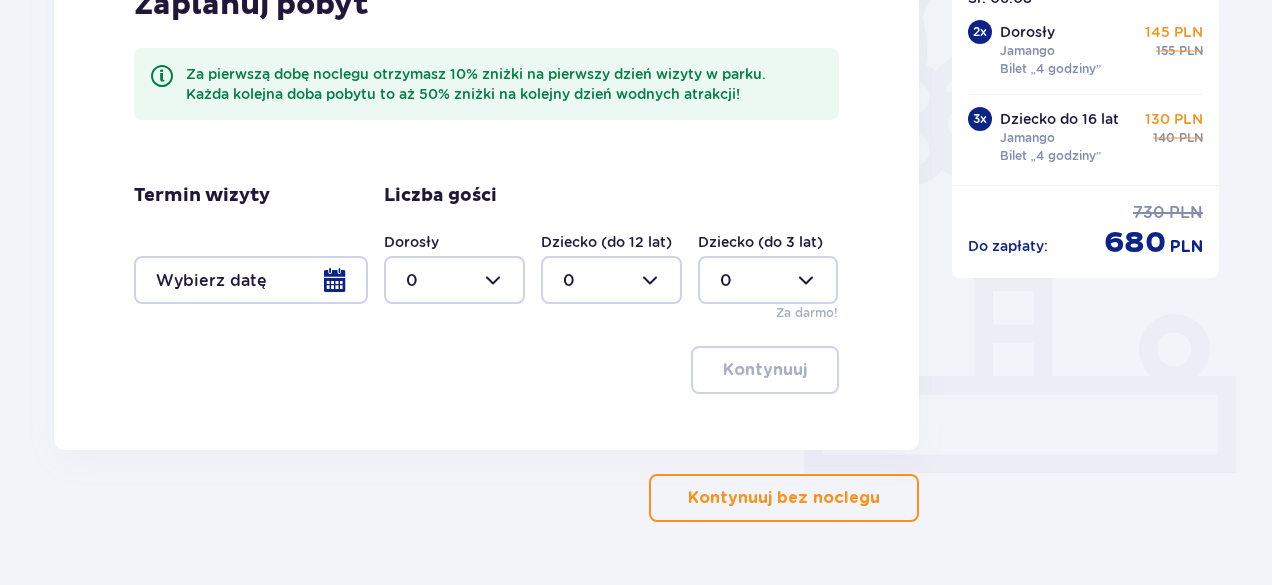 scroll, scrollTop: 616, scrollLeft: 0, axis: vertical 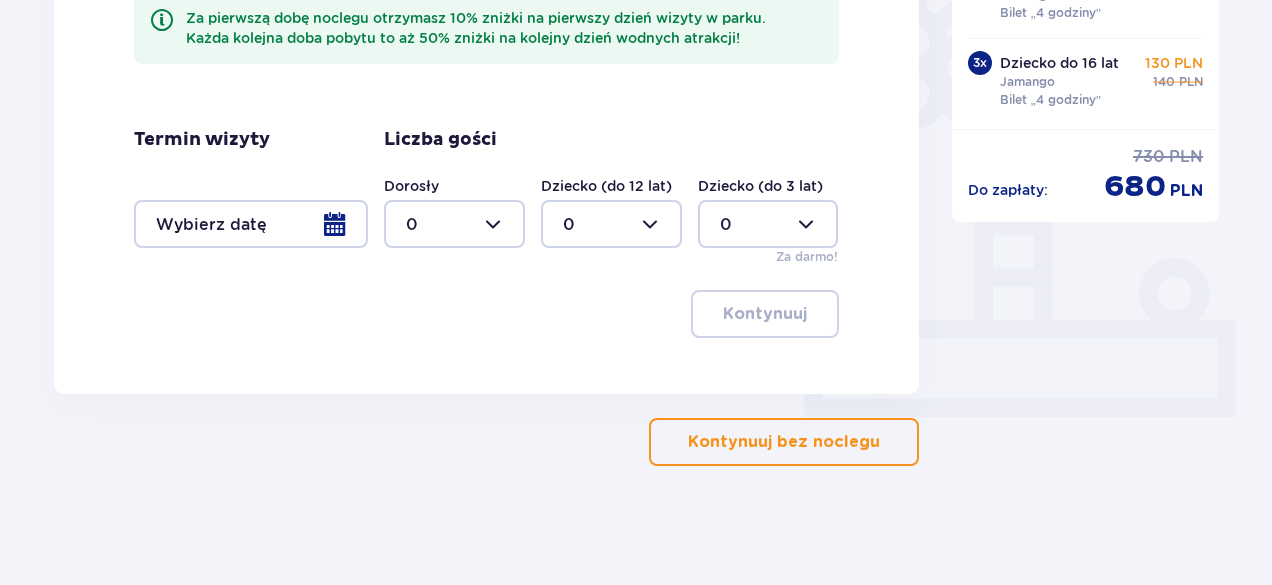 click at bounding box center [884, 442] 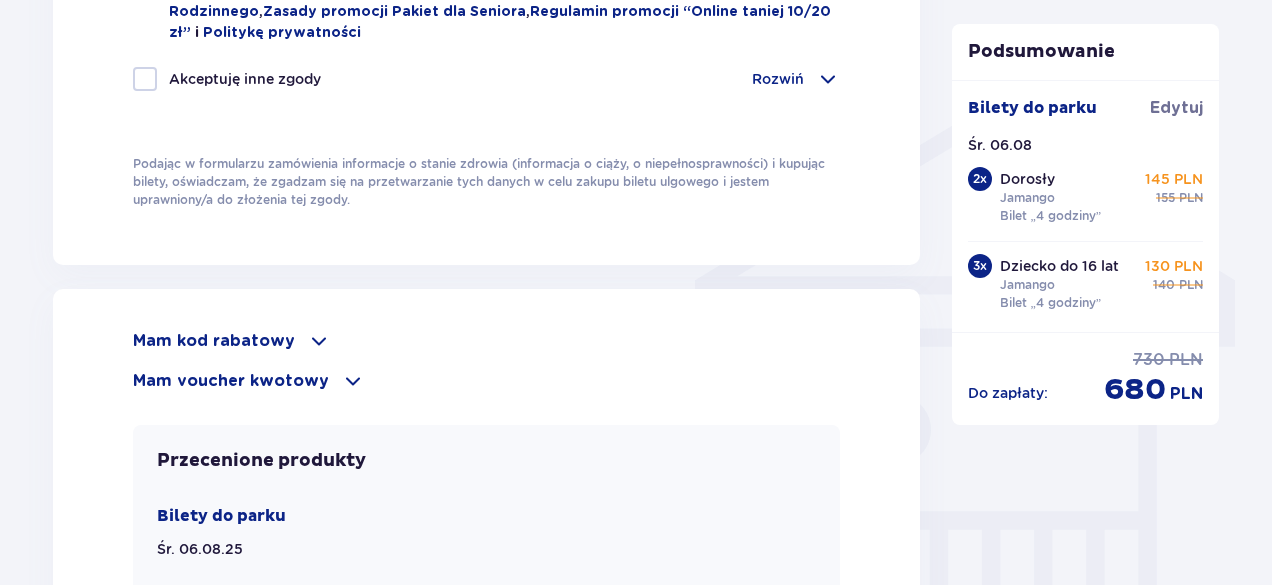 scroll, scrollTop: 1600, scrollLeft: 0, axis: vertical 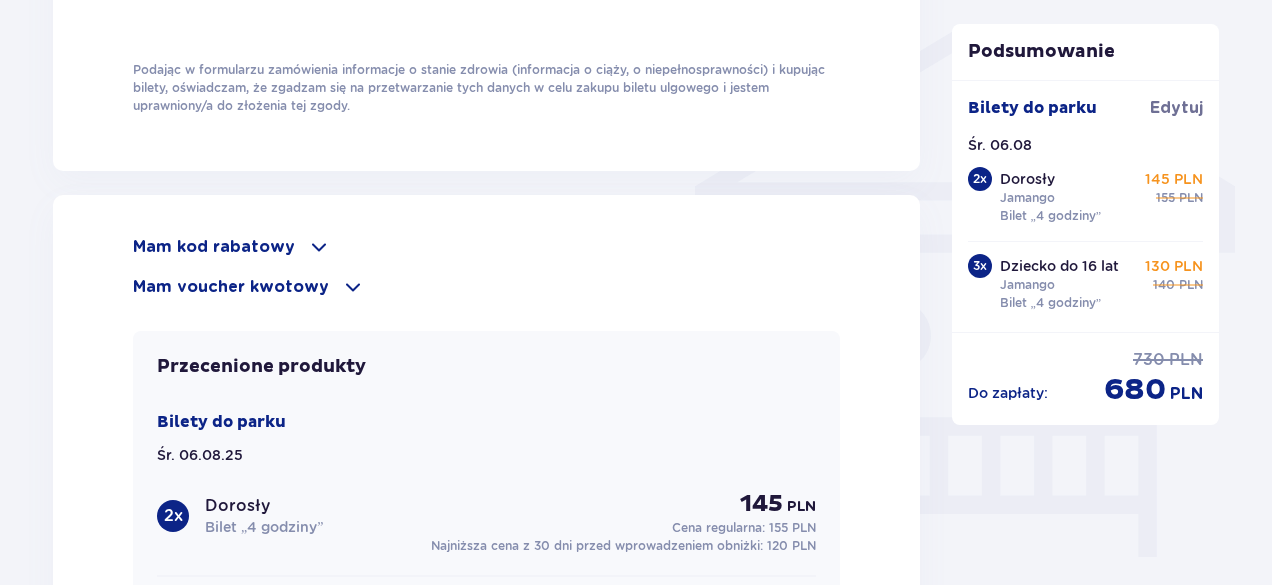 click on "Mam voucher kwotowy" at bounding box center [231, 287] 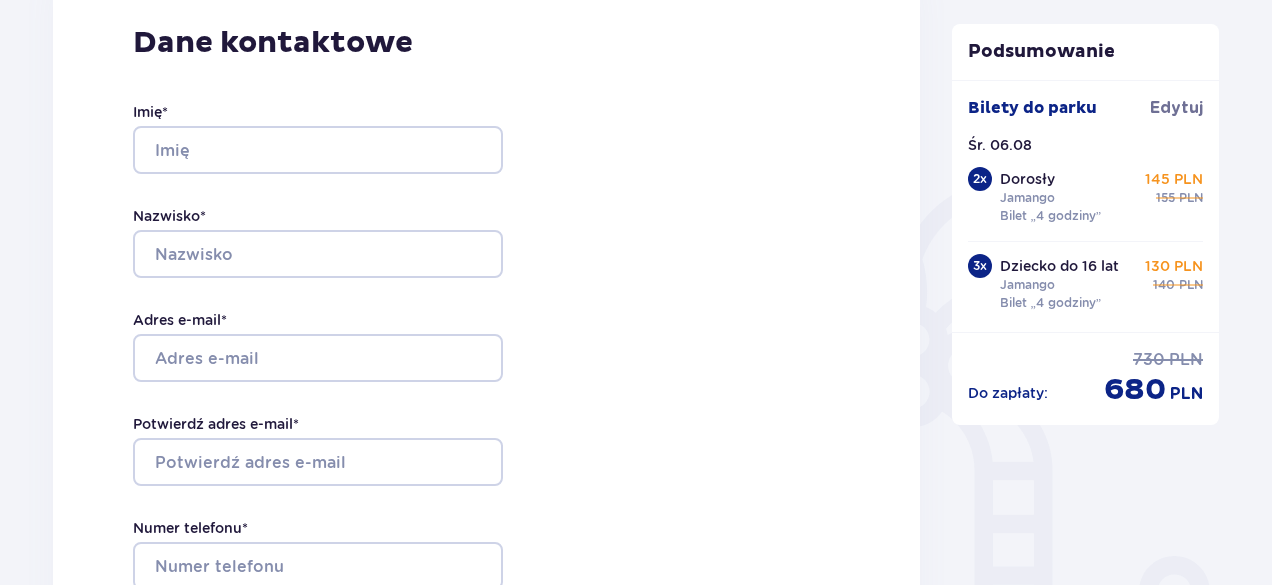 scroll, scrollTop: 305, scrollLeft: 0, axis: vertical 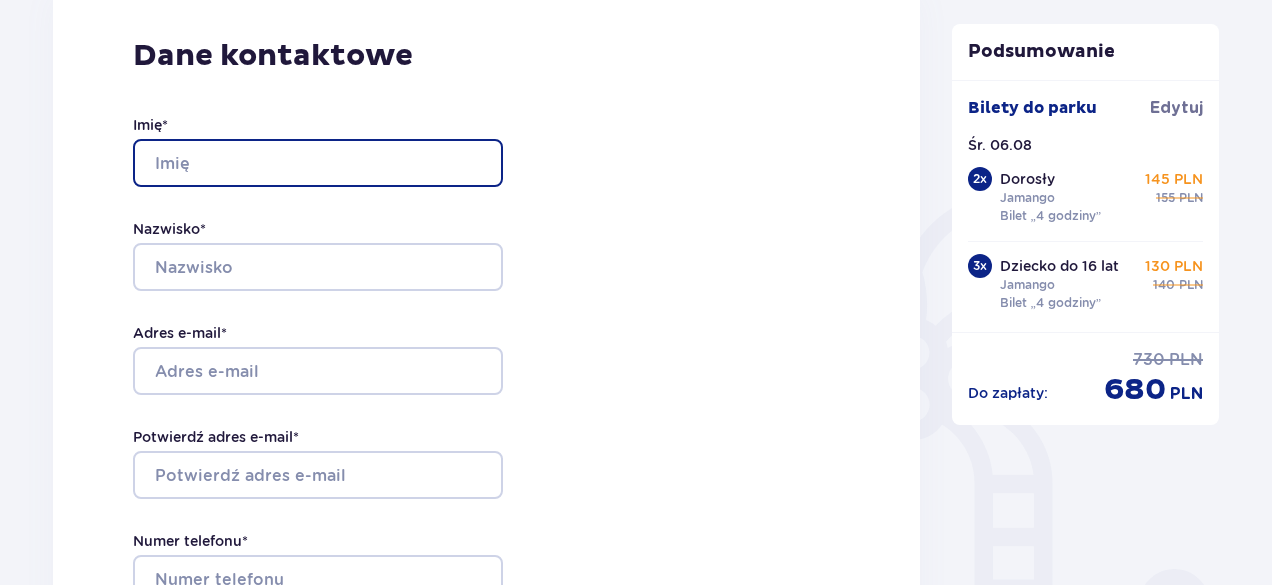 click on "Imię *" at bounding box center (318, 163) 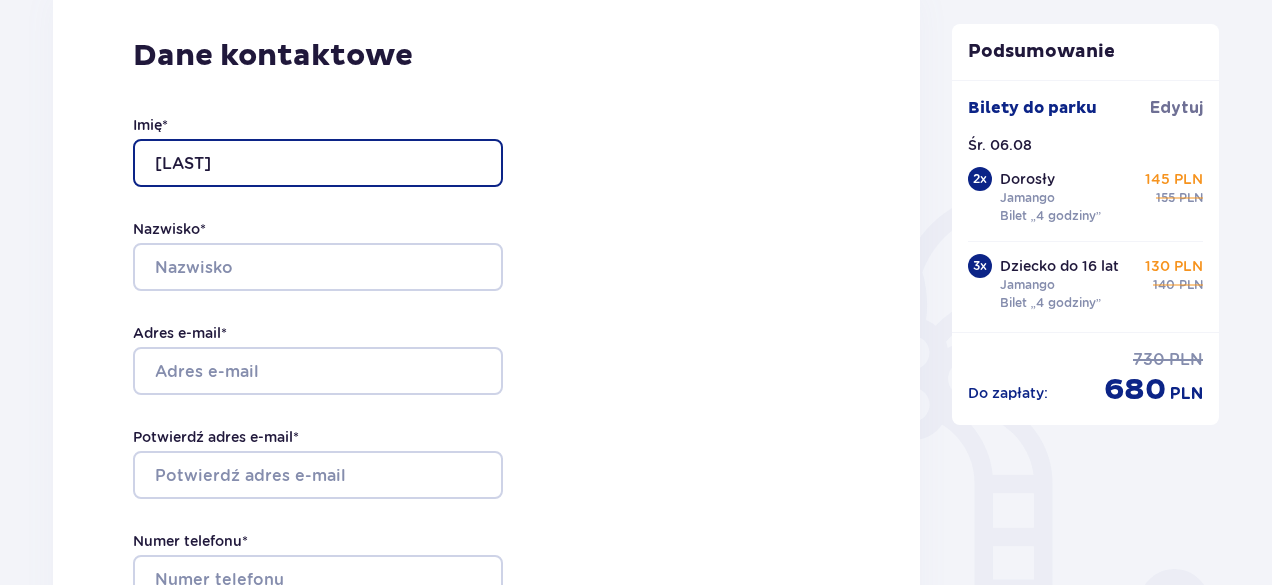 type on "TOMASZ" 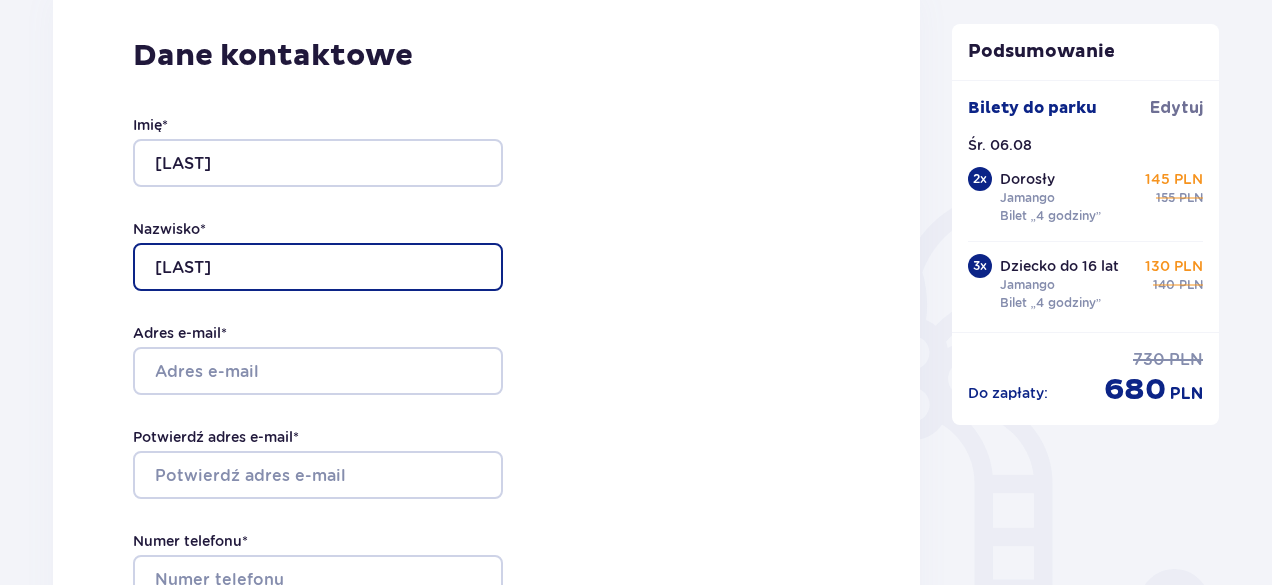 type on "KRAWIEC" 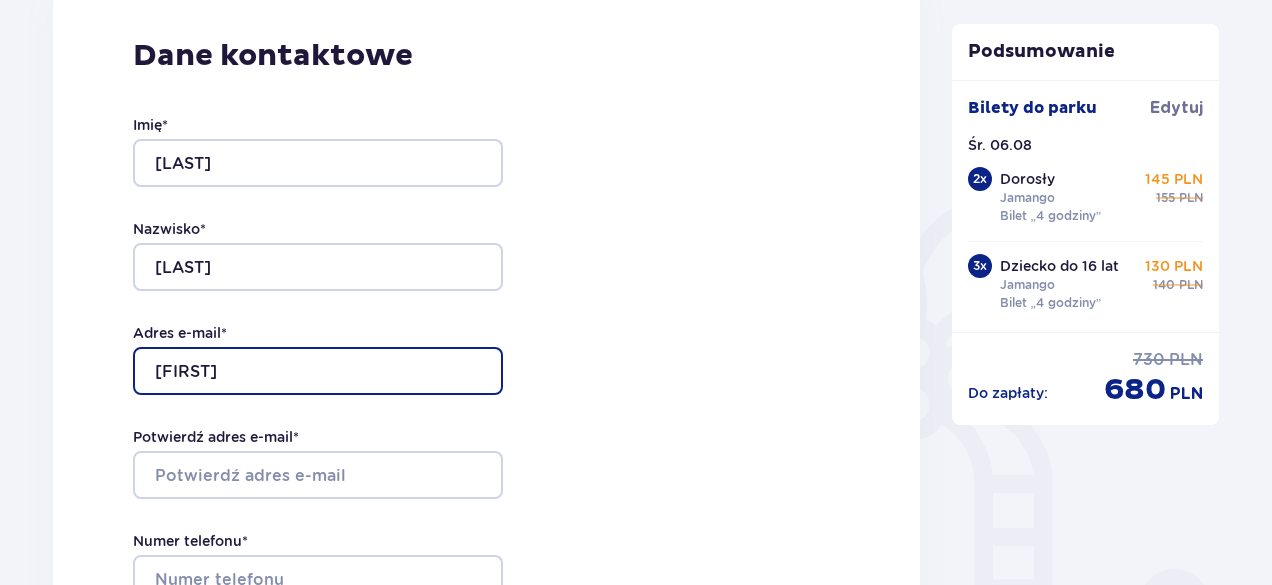 type on "aleksandra.krawiec@10g.pl" 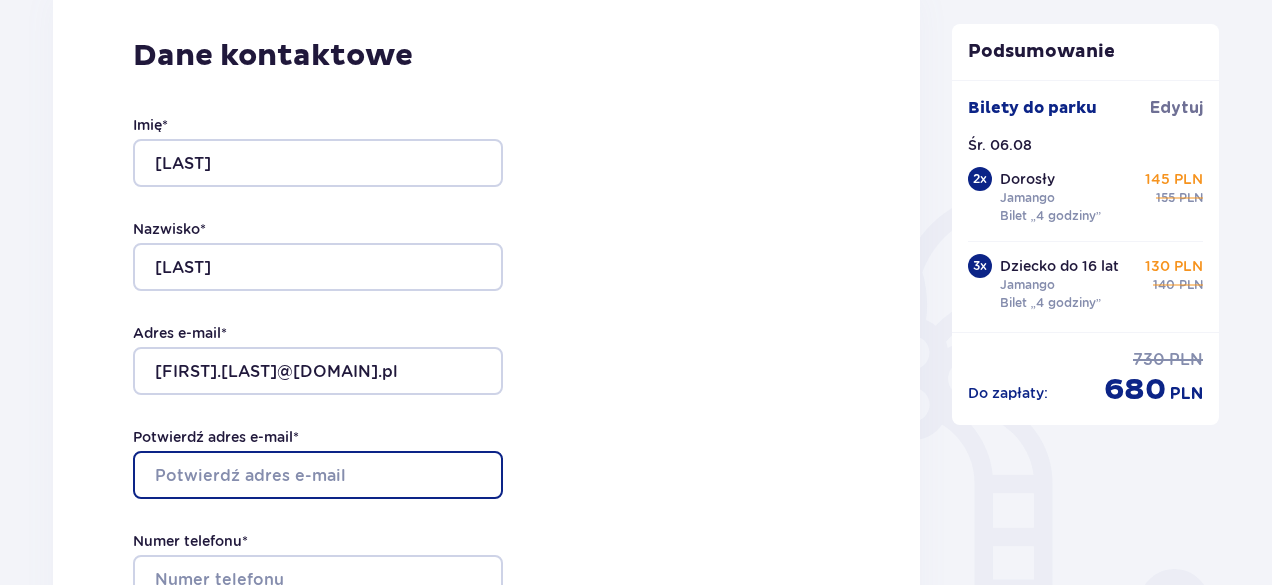 click on "Potwierdź adres e-mail *" at bounding box center [318, 475] 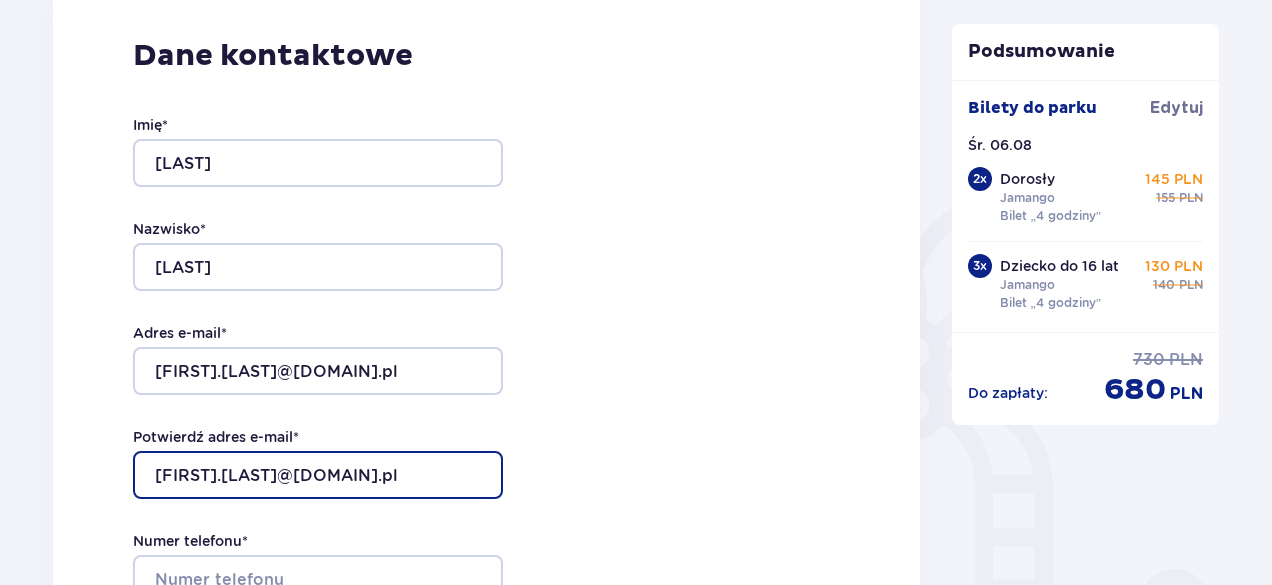 type on "aleksandra.krawiec@10g.pl" 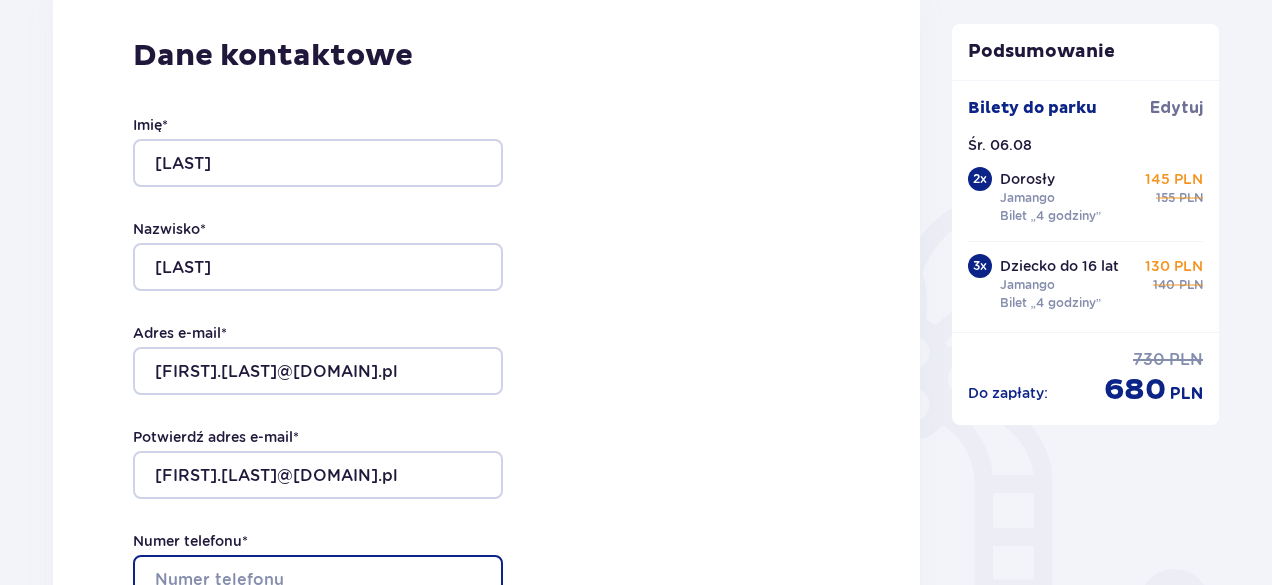 click on "Numer telefonu *" at bounding box center (318, 579) 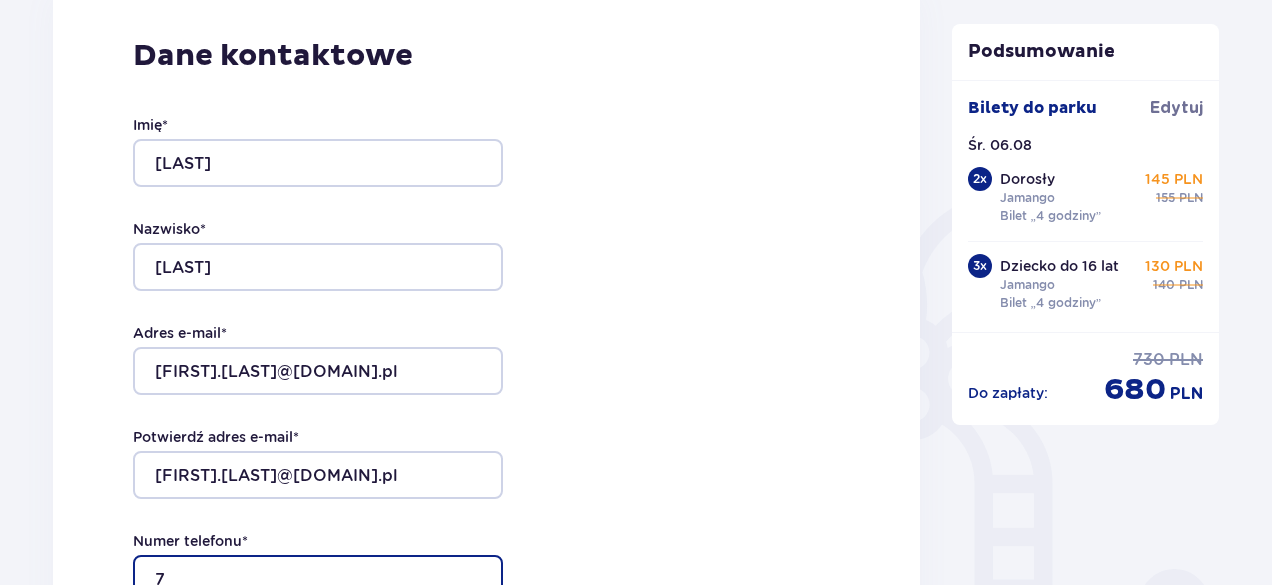 scroll, scrollTop: 308, scrollLeft: 0, axis: vertical 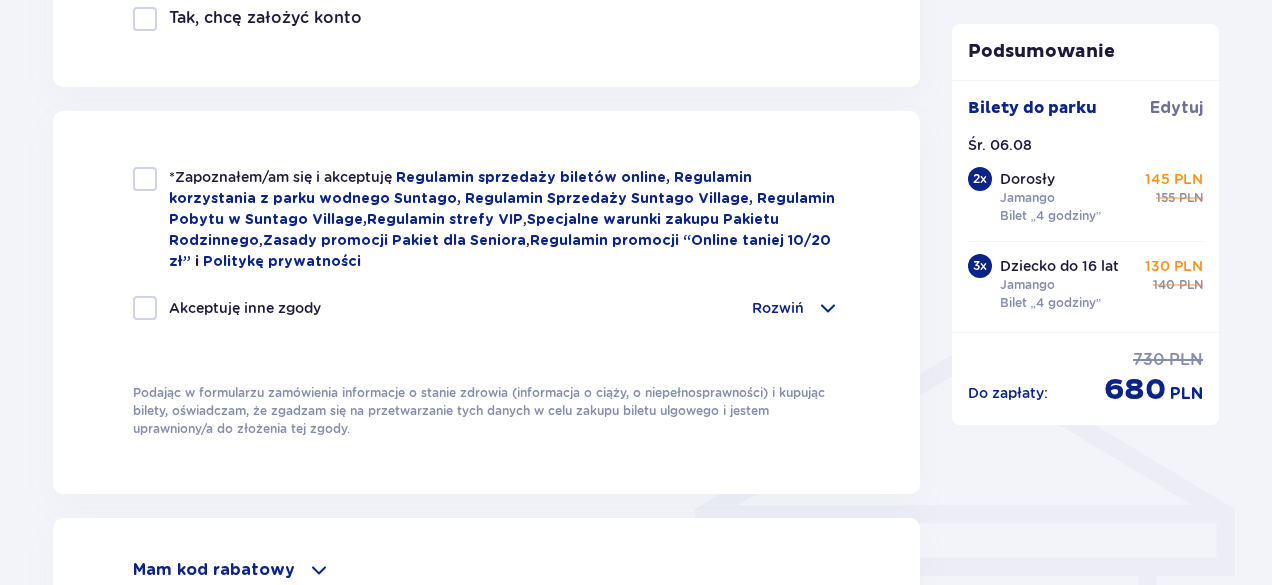 type on "792447072" 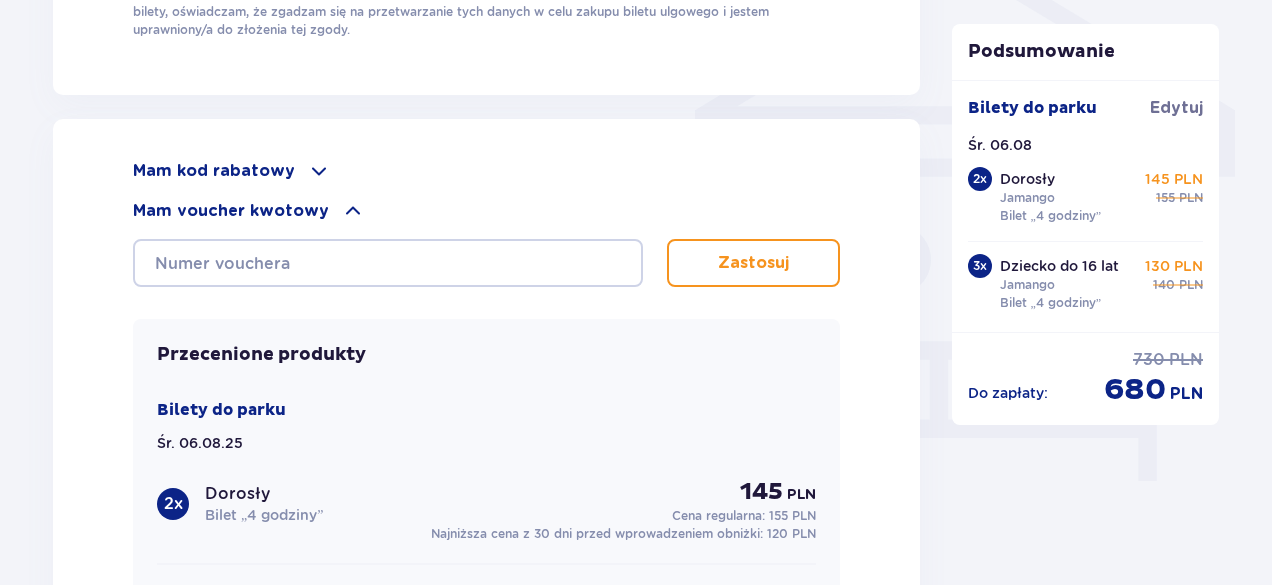 scroll, scrollTop: 1692, scrollLeft: 0, axis: vertical 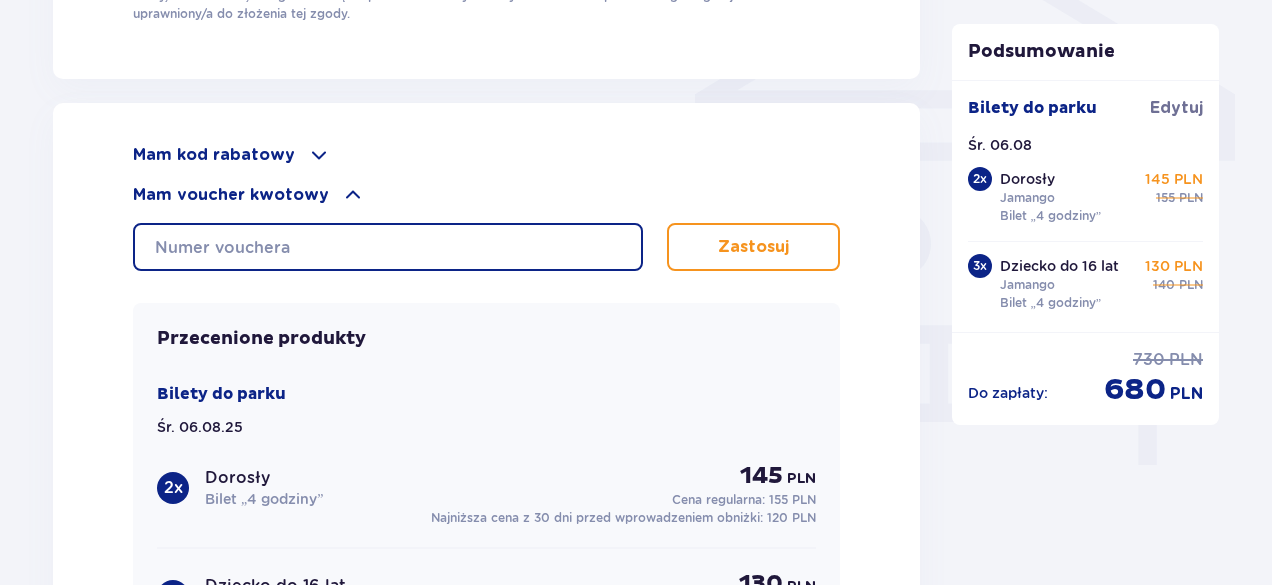 click at bounding box center (388, 247) 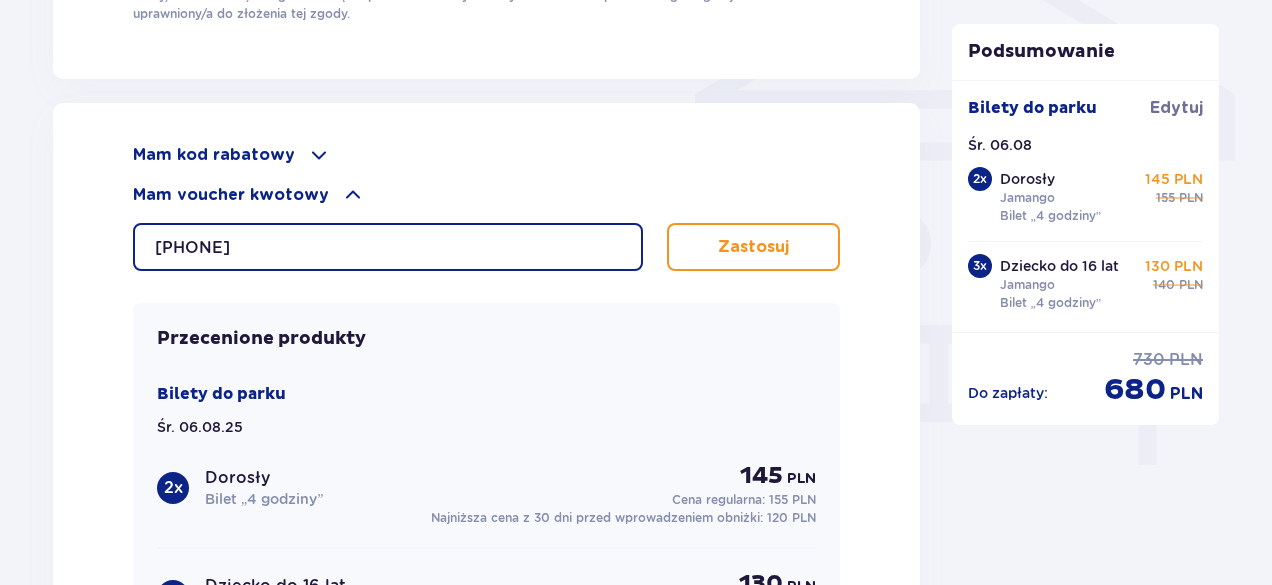type on "0620009106638581" 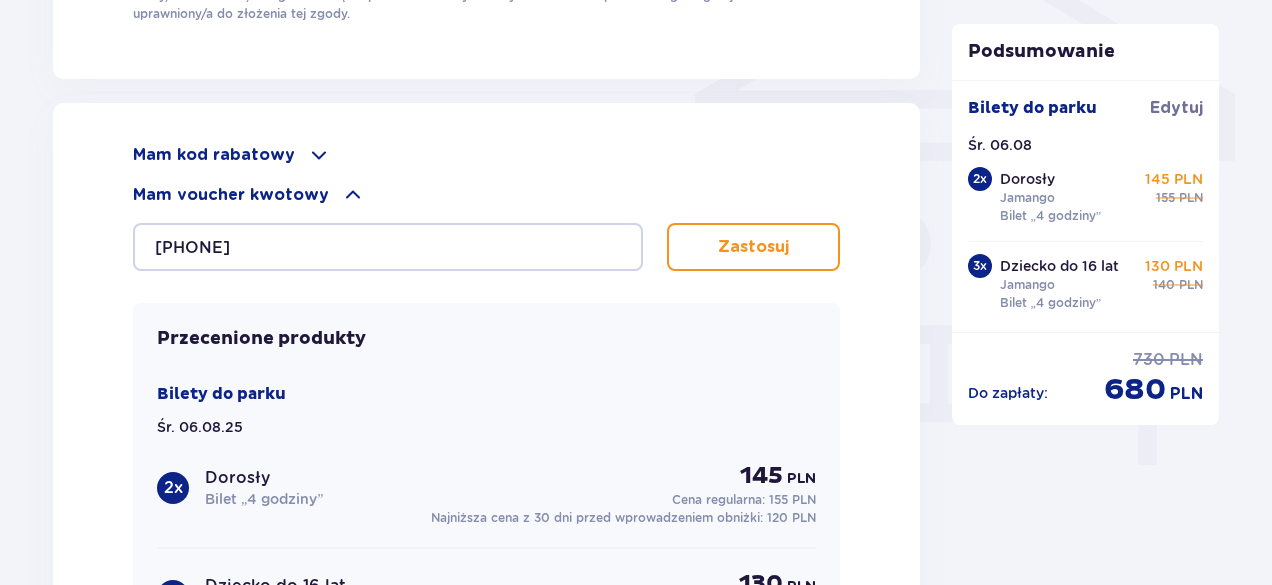 click on "Zastosuj" at bounding box center (753, 247) 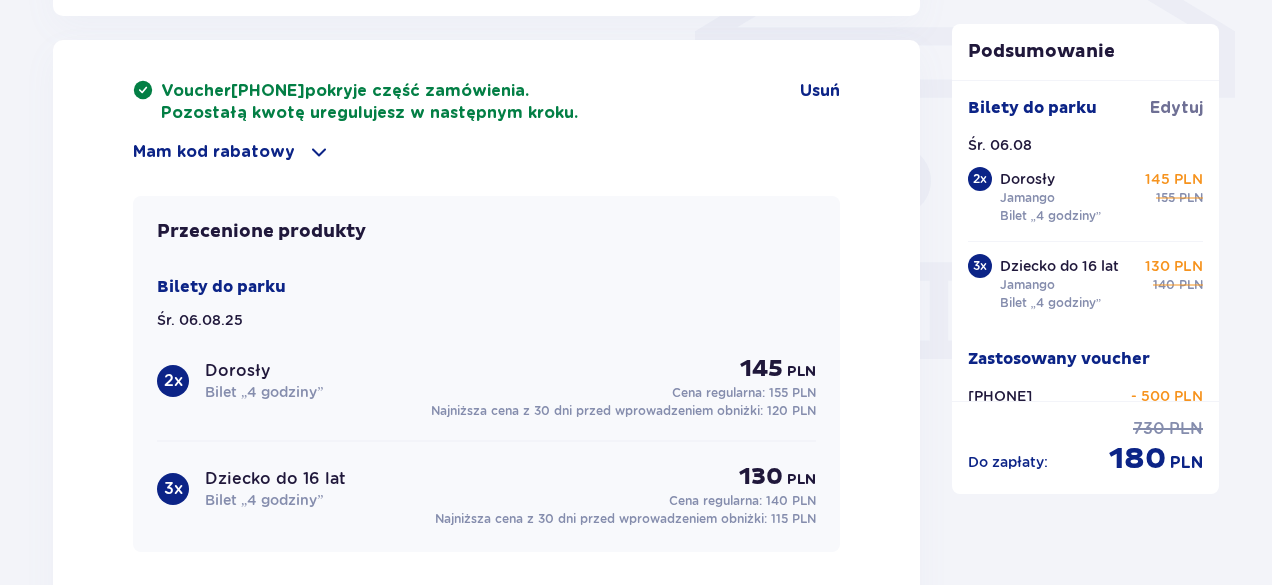 scroll, scrollTop: 1748, scrollLeft: 0, axis: vertical 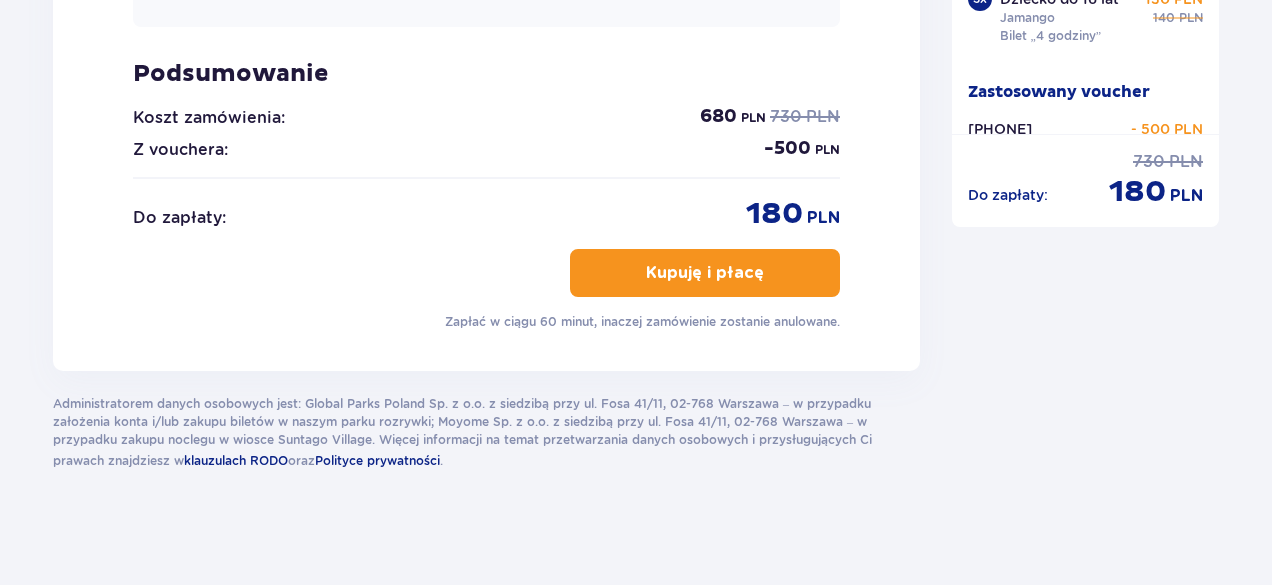 click on "Kupuję i płacę" at bounding box center [705, 273] 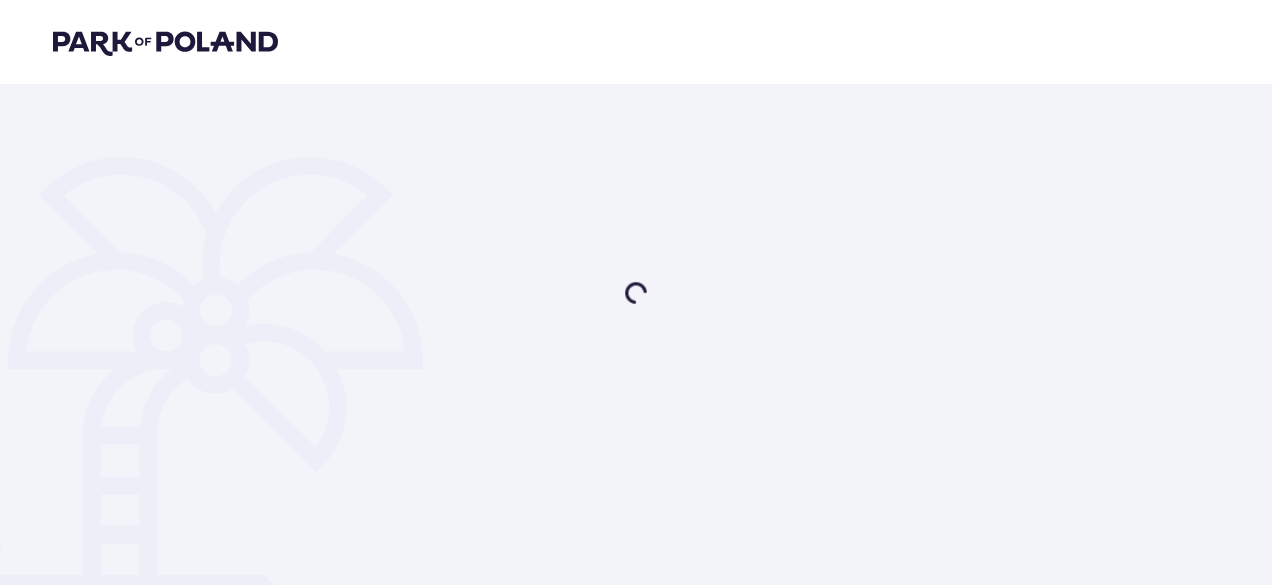 scroll, scrollTop: 0, scrollLeft: 0, axis: both 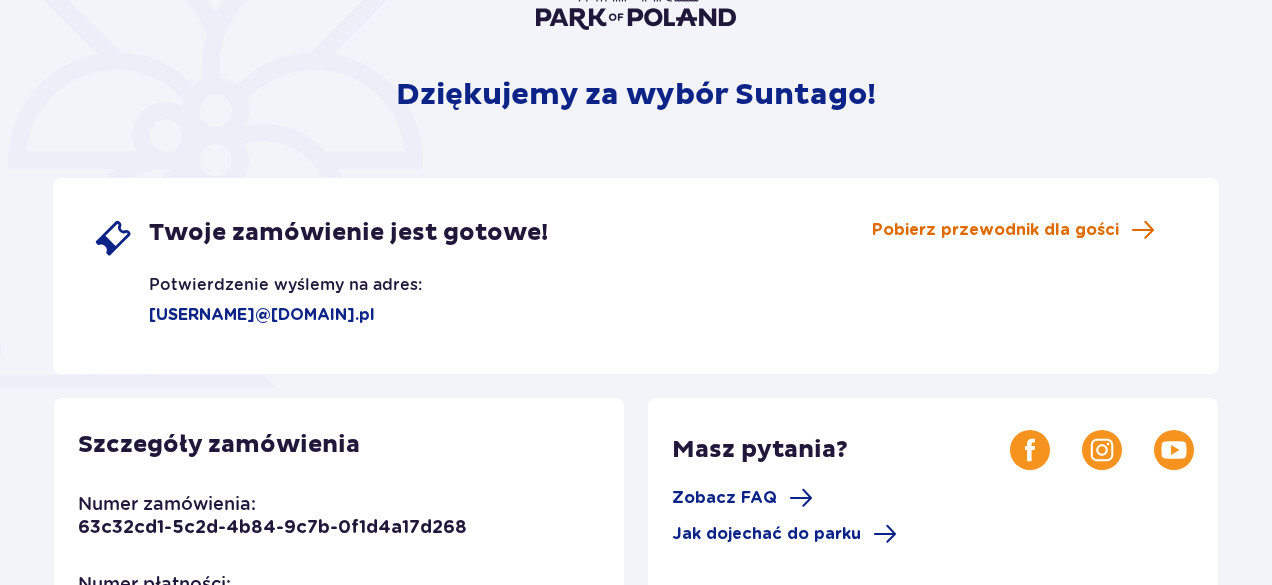 click on "Pobierz przewodnik dla gości" at bounding box center [995, 230] 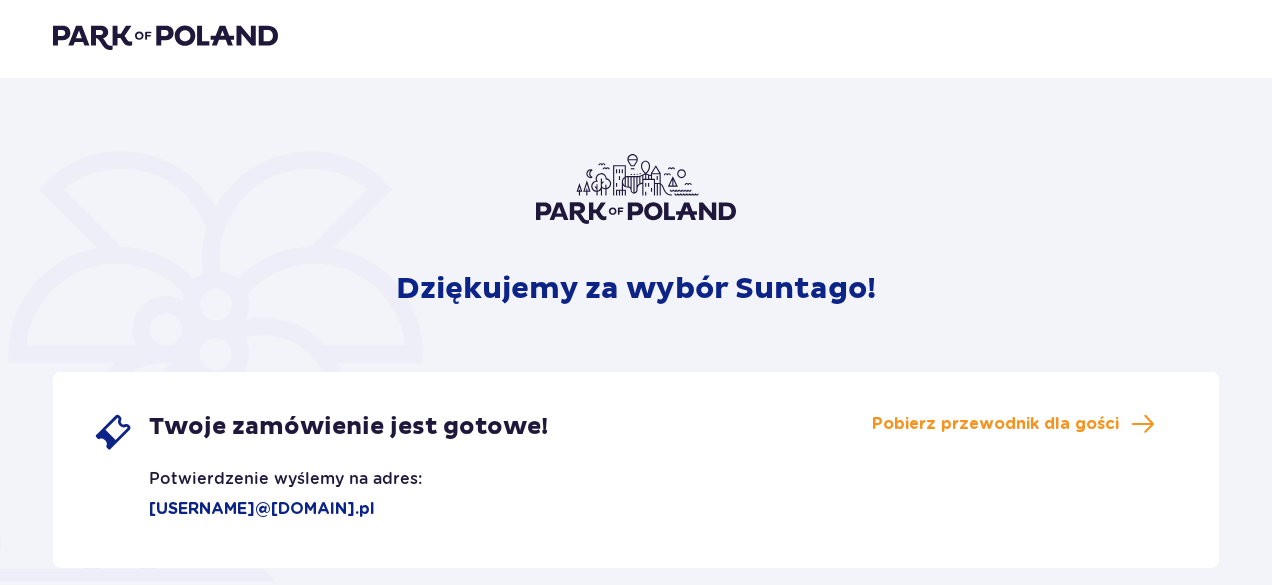 scroll, scrollTop: 0, scrollLeft: 0, axis: both 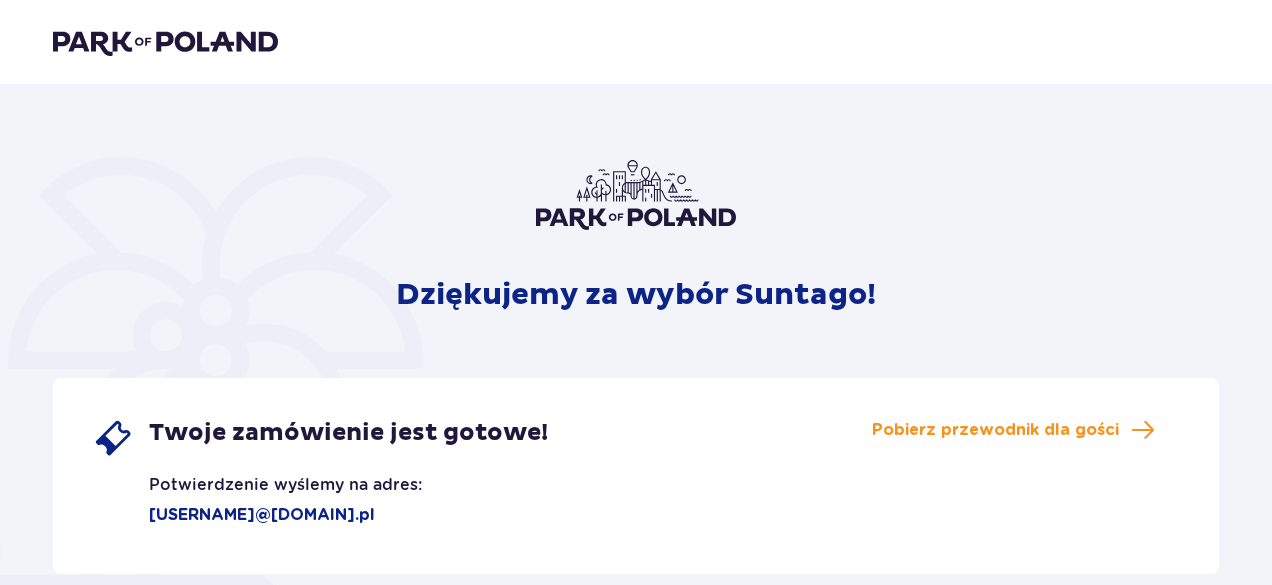 click at bounding box center (165, 42) 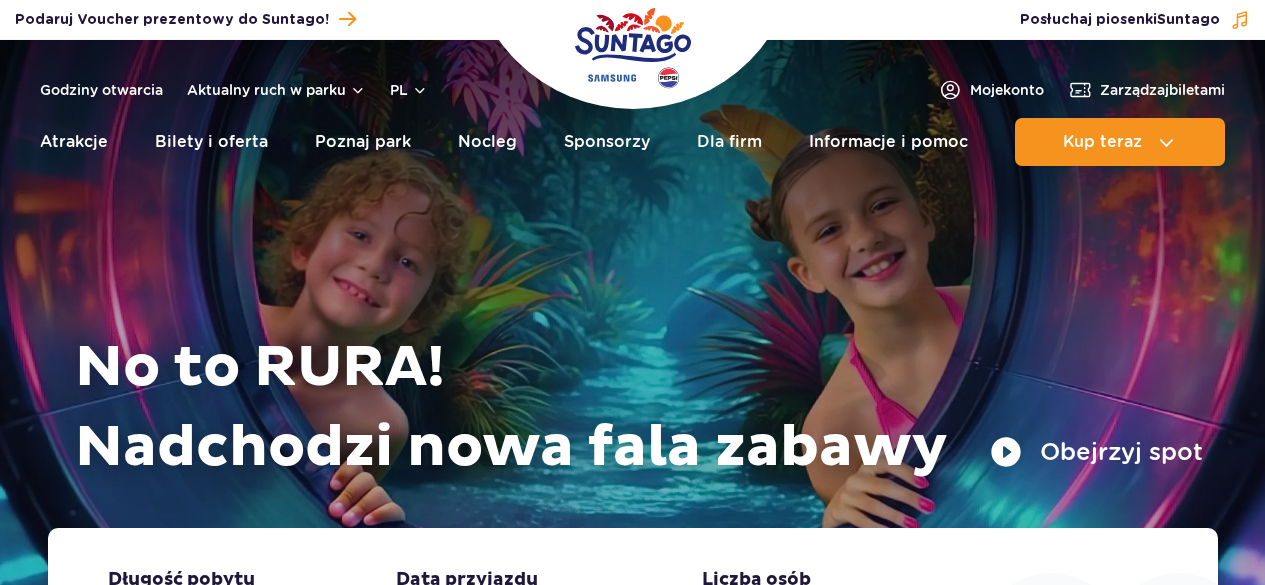 scroll, scrollTop: 0, scrollLeft: 0, axis: both 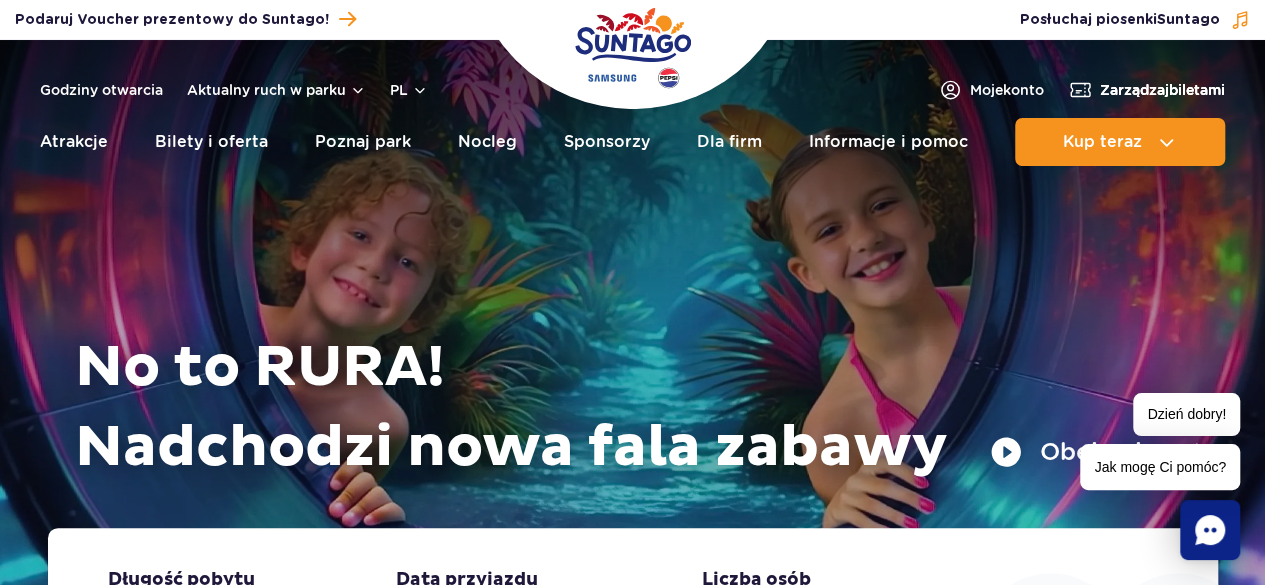 click on "Zarządzaj  biletami" at bounding box center [1162, 90] 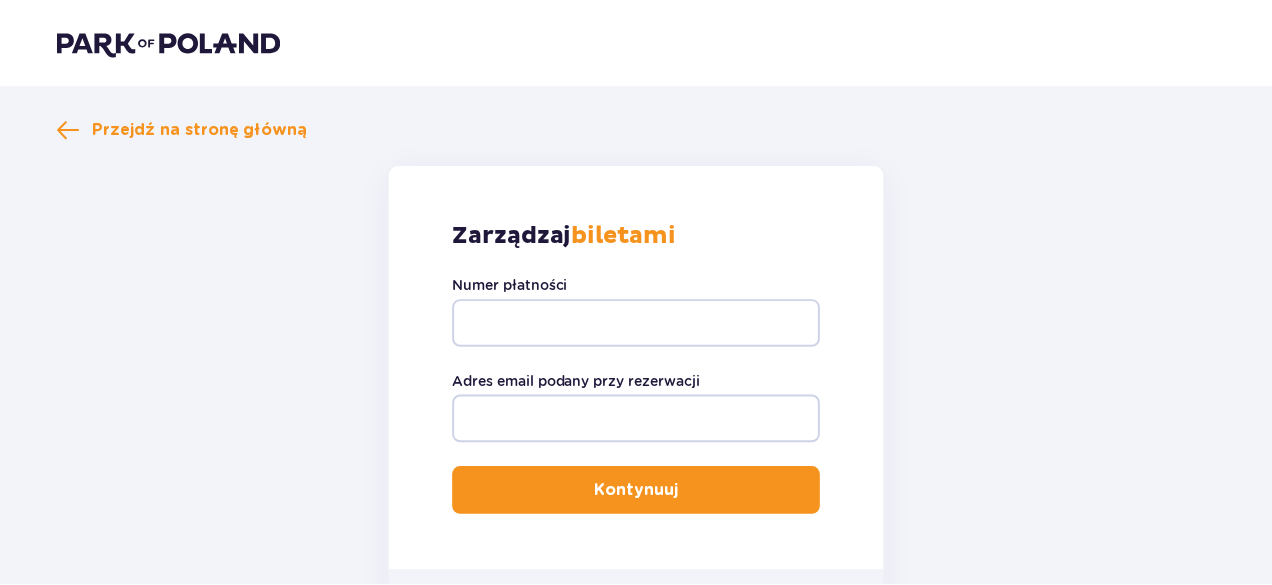 scroll, scrollTop: 0, scrollLeft: 0, axis: both 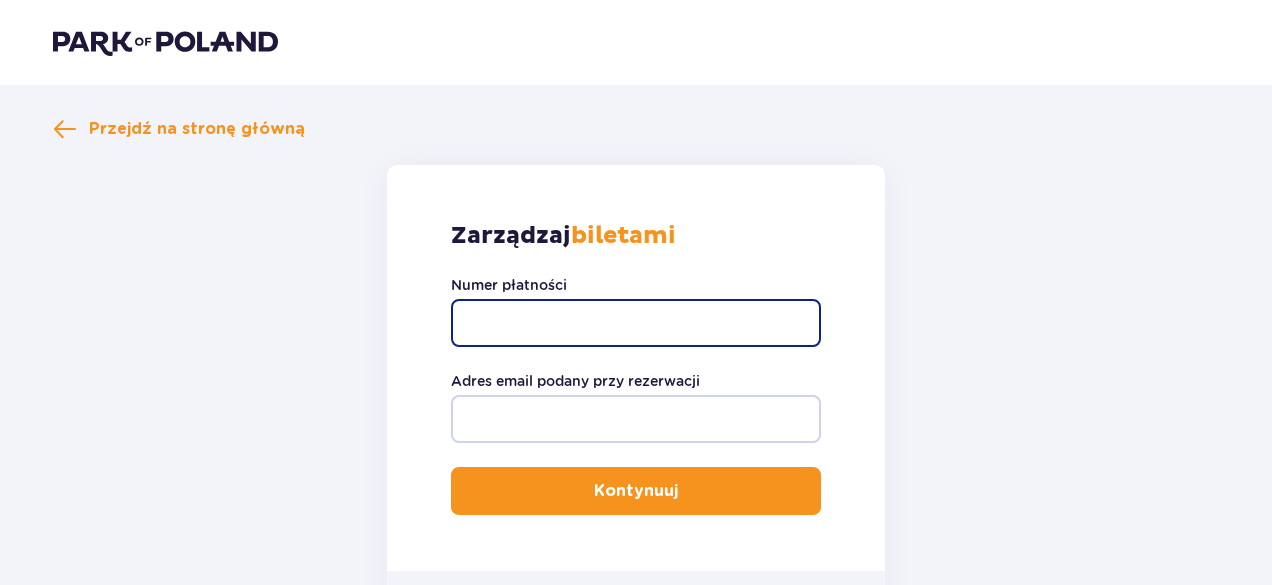 click on "Numer płatności" at bounding box center [636, 323] 